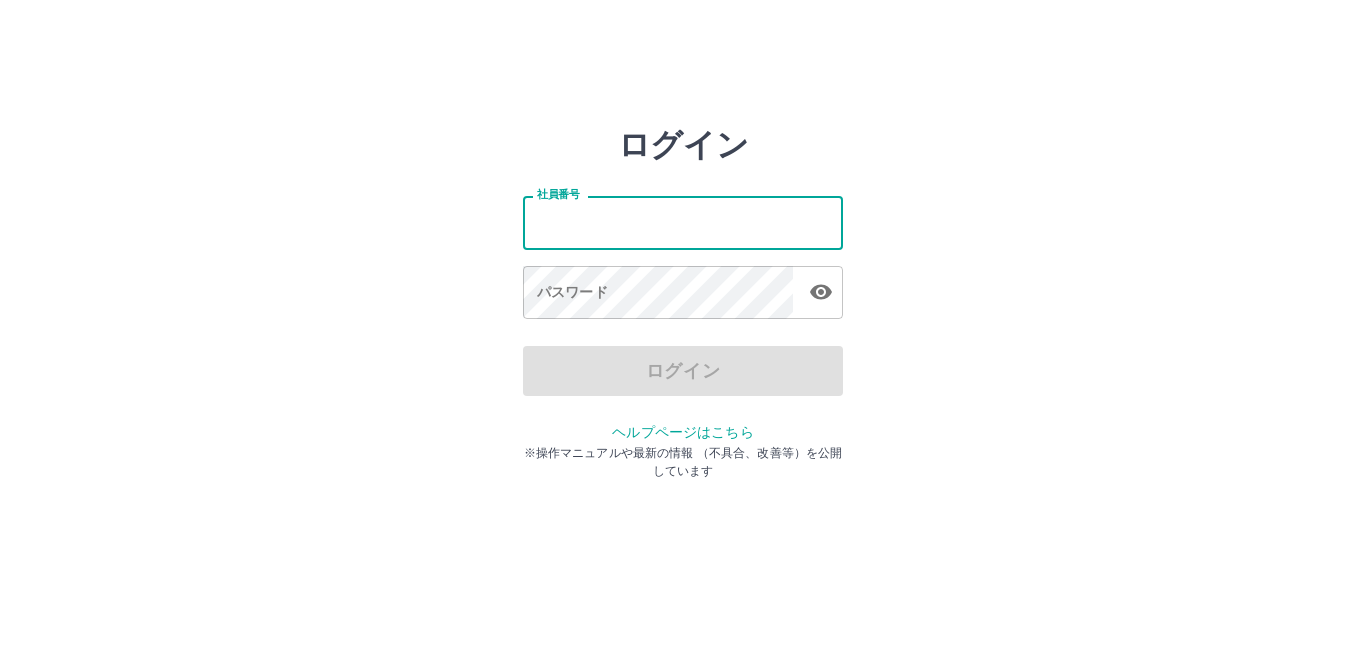 scroll, scrollTop: 0, scrollLeft: 0, axis: both 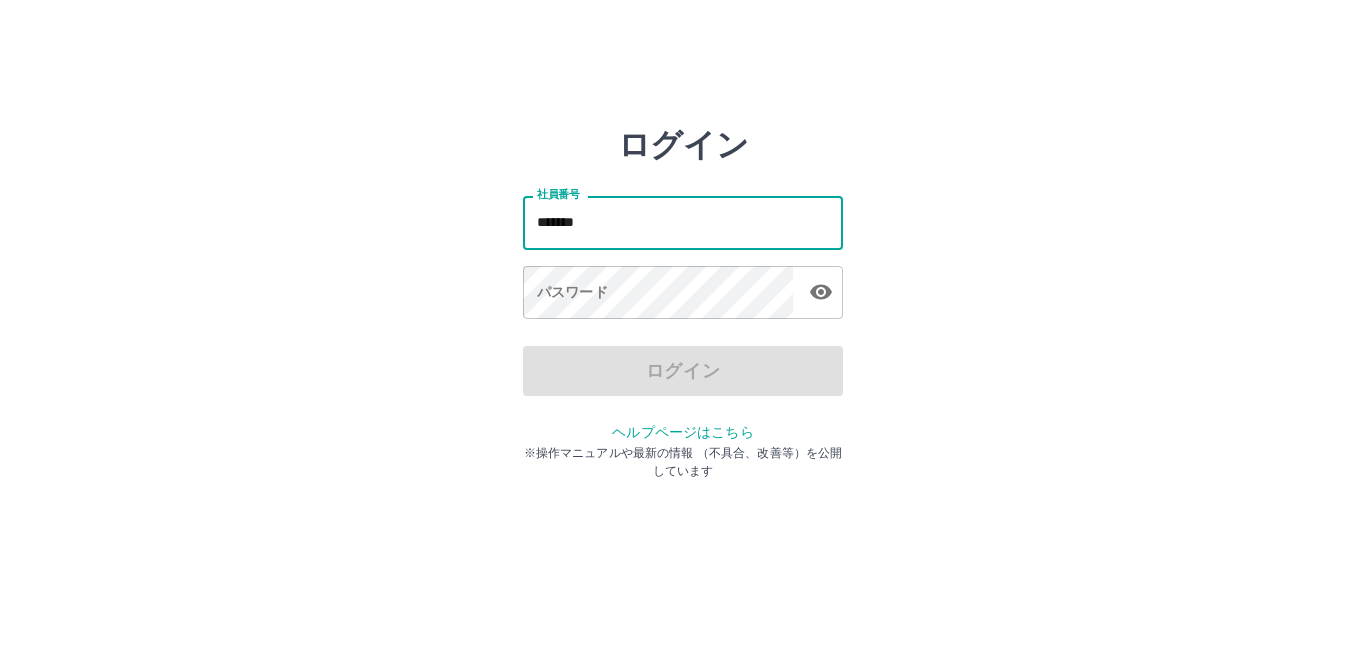 drag, startPoint x: 601, startPoint y: 219, endPoint x: 524, endPoint y: 223, distance: 77.10383 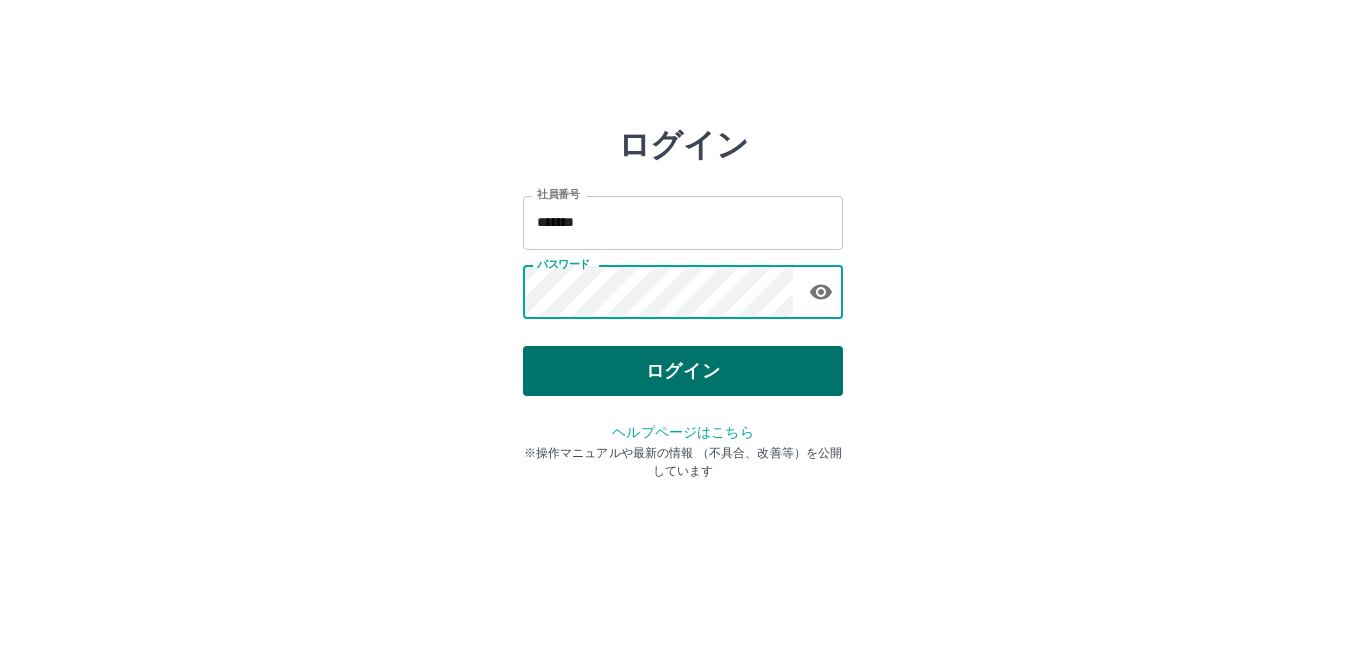 click on "ログイン" at bounding box center [683, 371] 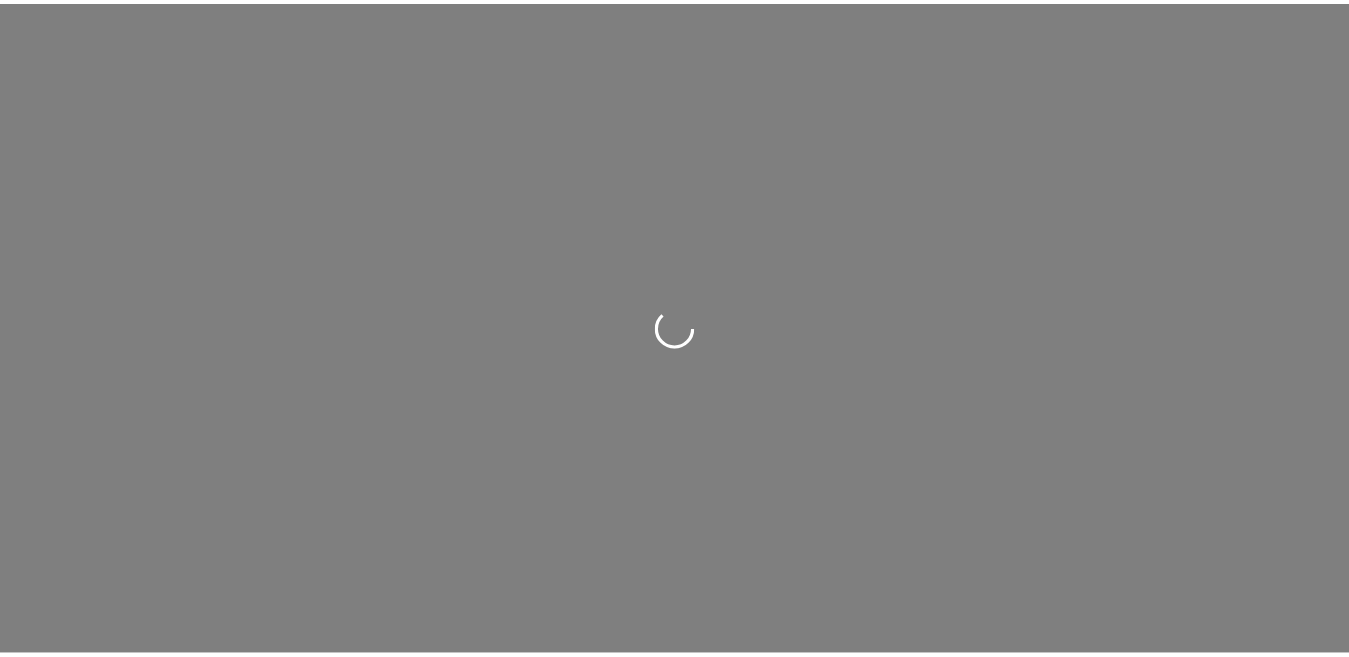 scroll, scrollTop: 0, scrollLeft: 0, axis: both 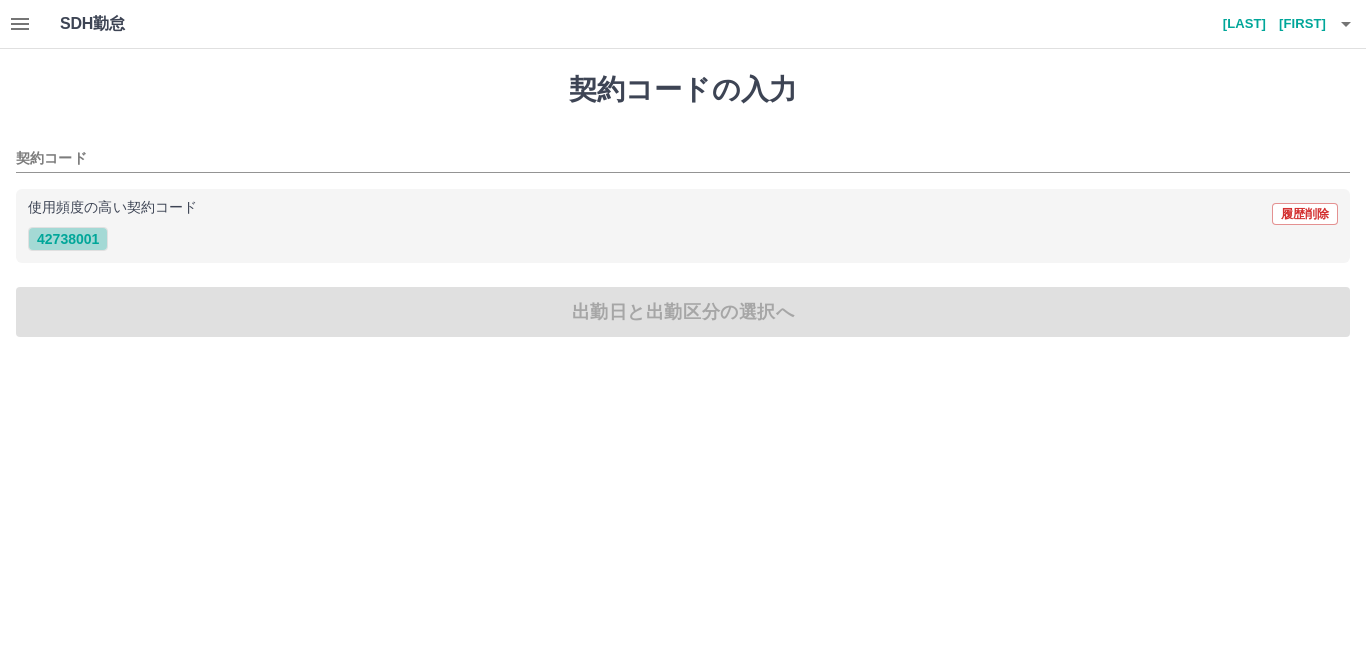 click on "42738001" at bounding box center (68, 239) 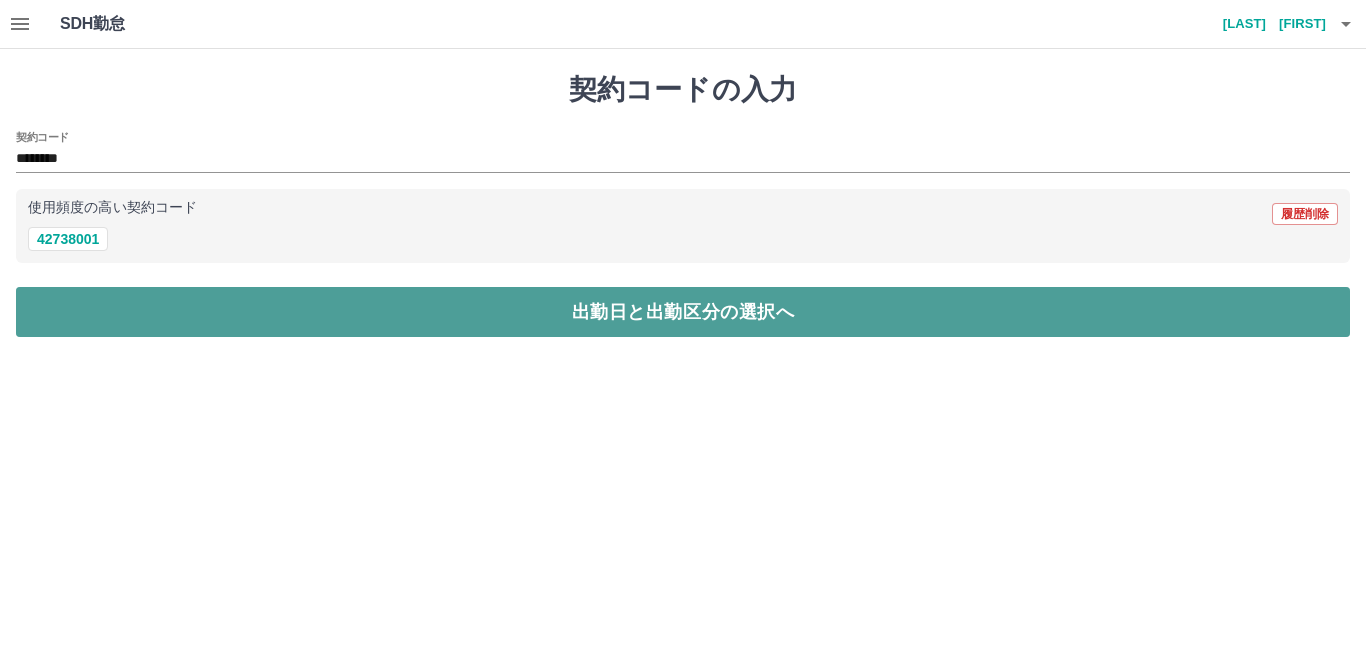 click on "出勤日と出勤区分の選択へ" at bounding box center [683, 312] 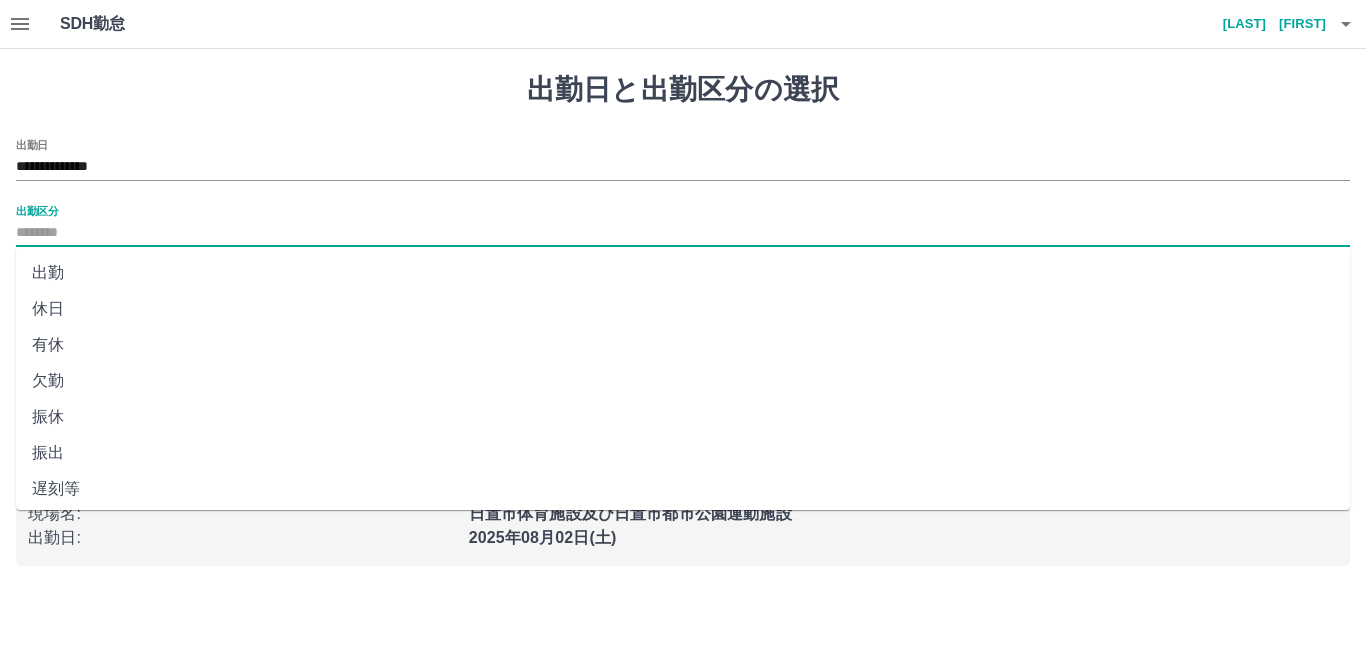 click on "出勤区分" at bounding box center (683, 233) 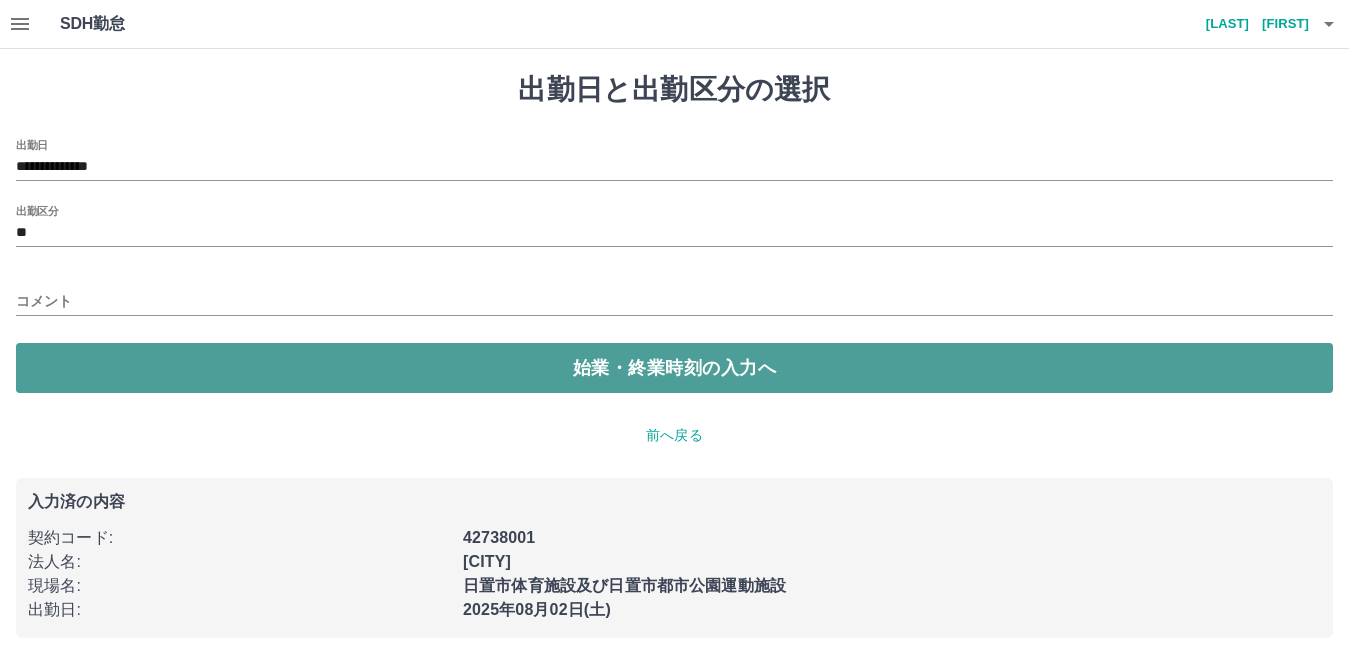 click on "始業・終業時刻の入力へ" at bounding box center [674, 368] 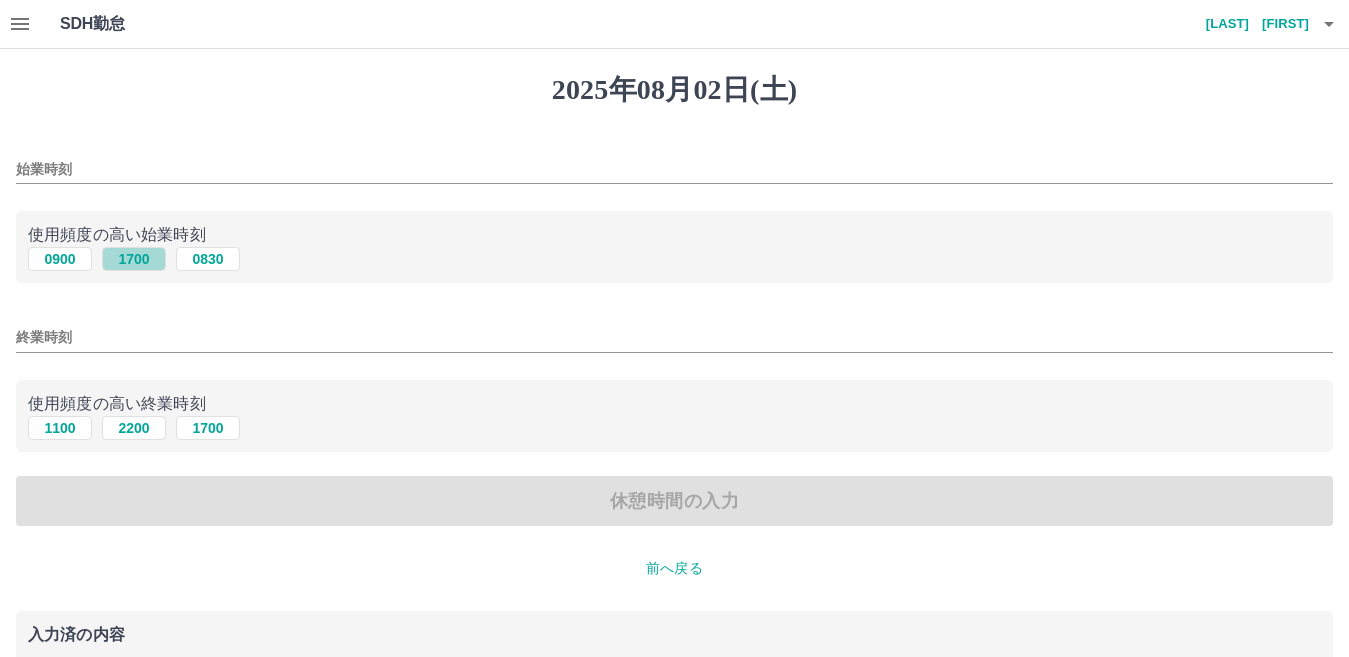 click on "1700" at bounding box center (134, 259) 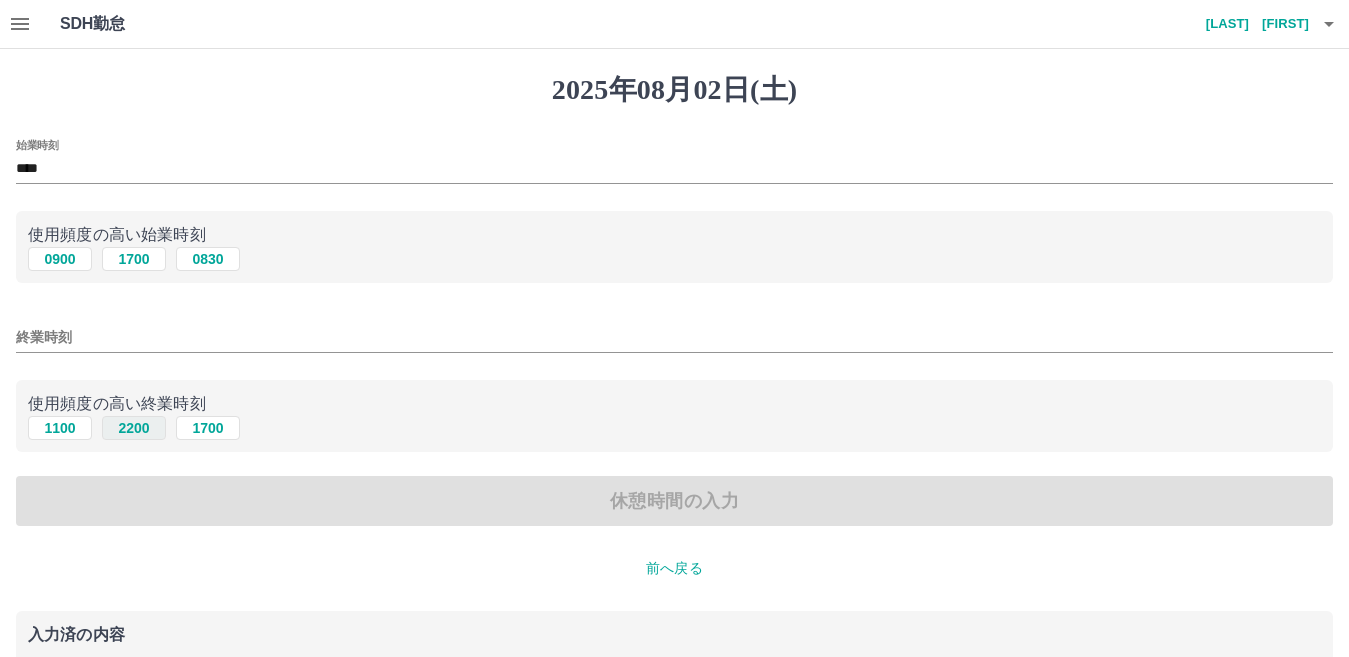 click on "2200" at bounding box center [134, 428] 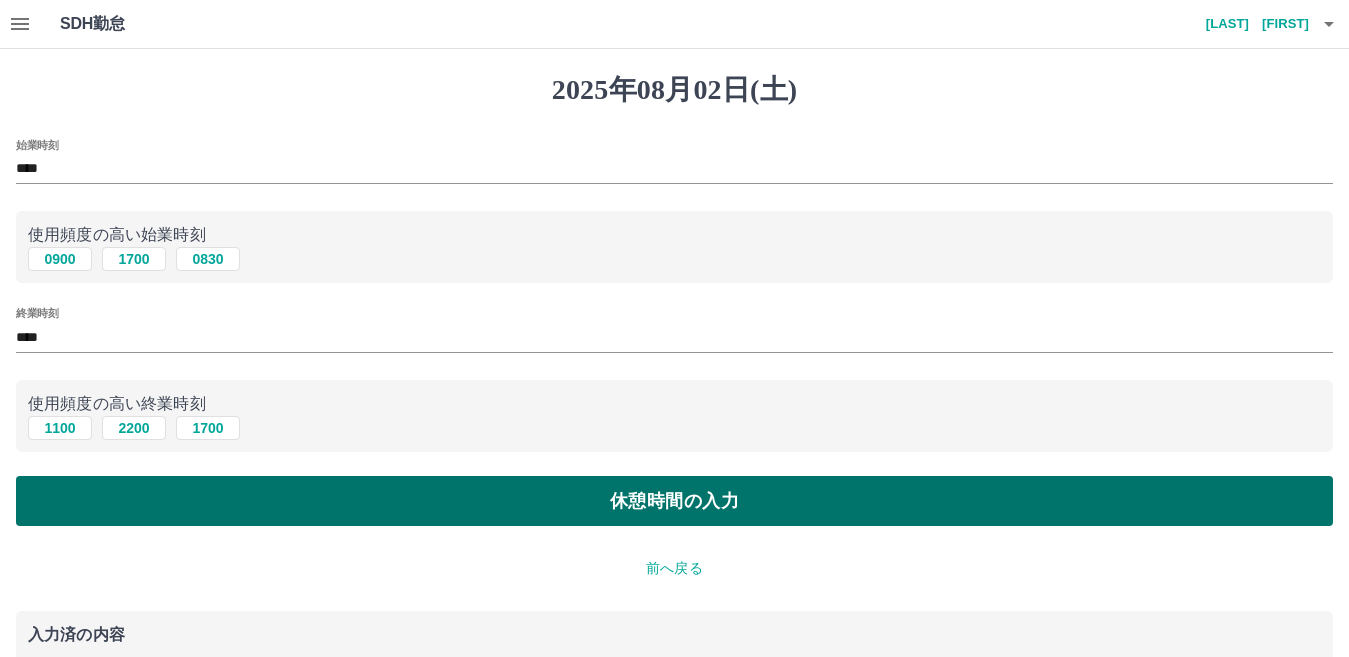 click on "休憩時間の入力" at bounding box center (674, 501) 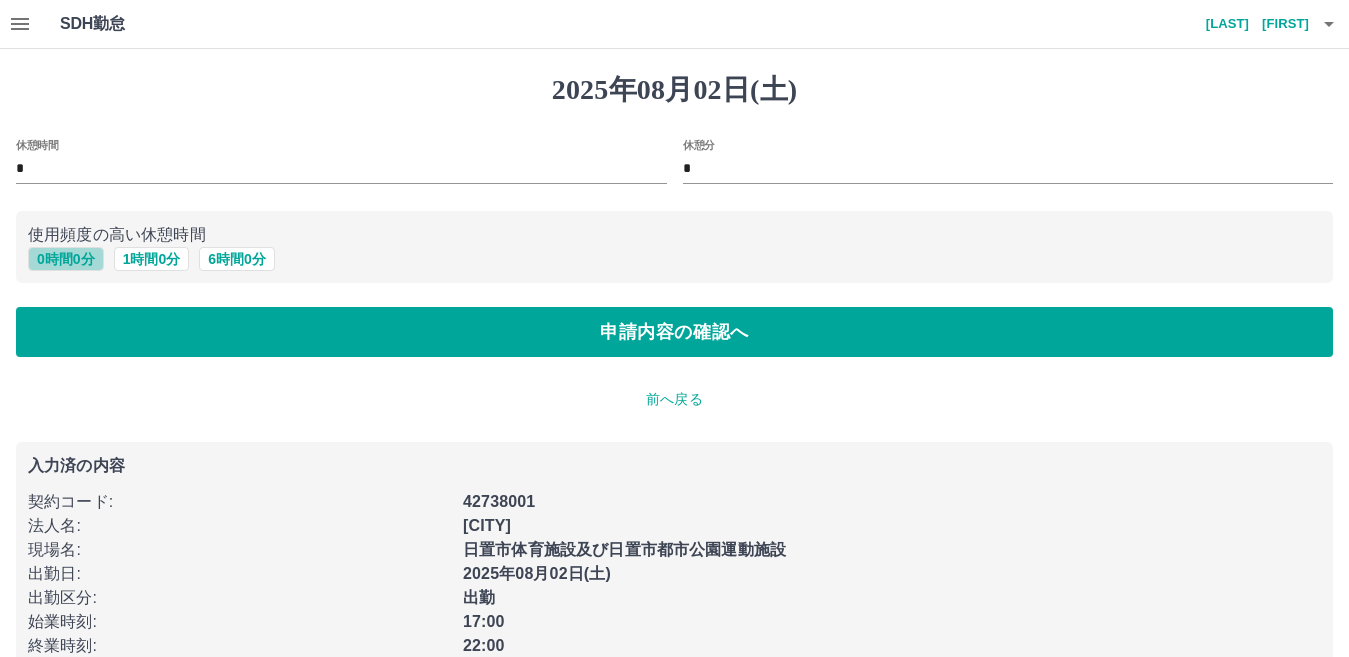 click on "0 時間 0 分" at bounding box center [66, 259] 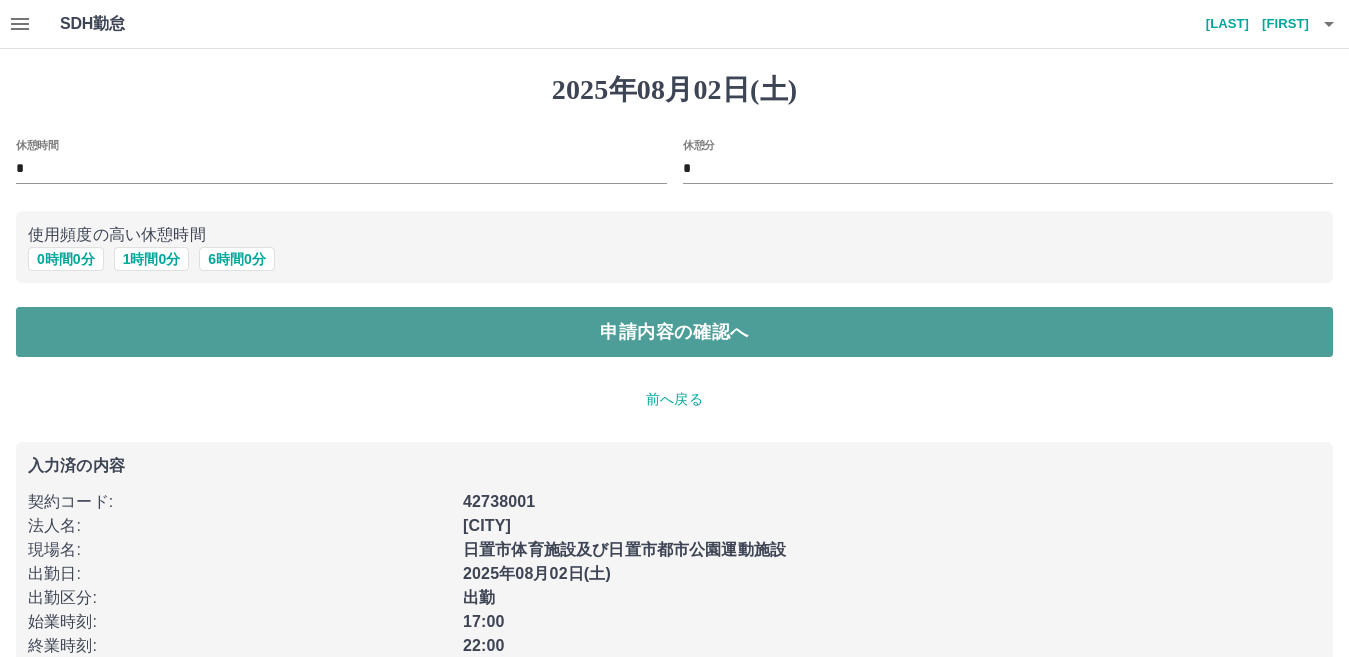 click on "申請内容の確認へ" at bounding box center [674, 332] 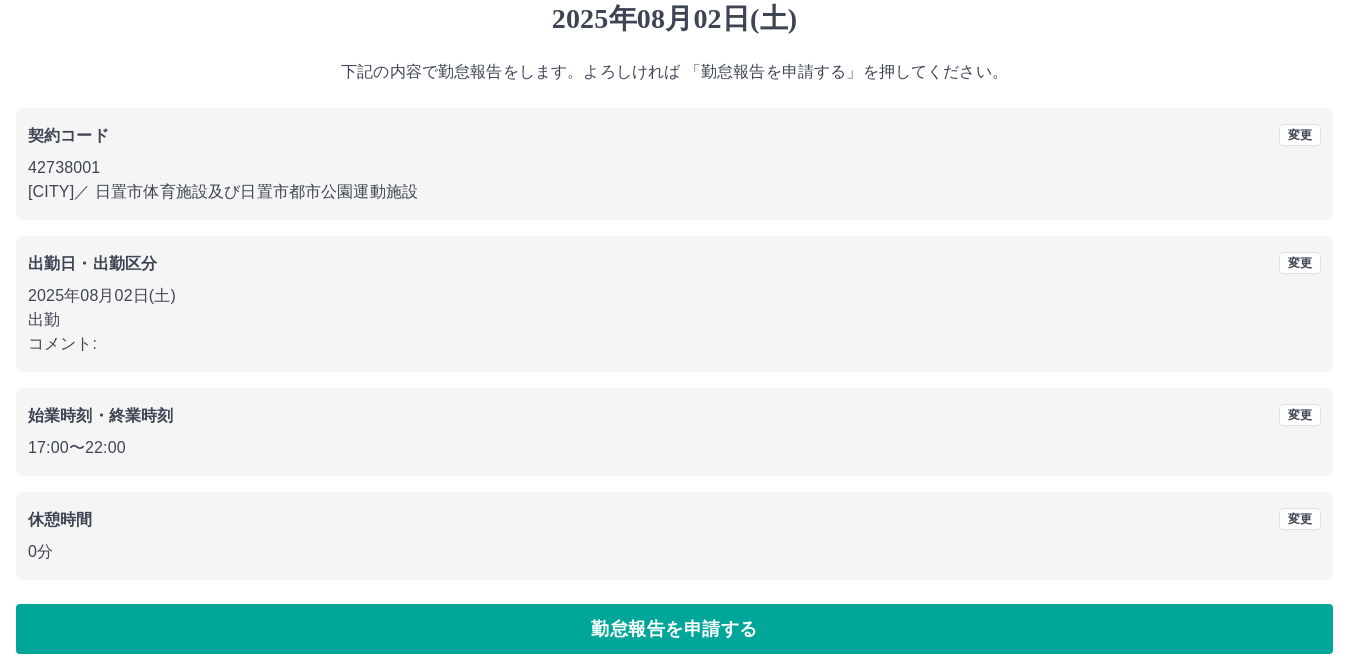 scroll, scrollTop: 92, scrollLeft: 0, axis: vertical 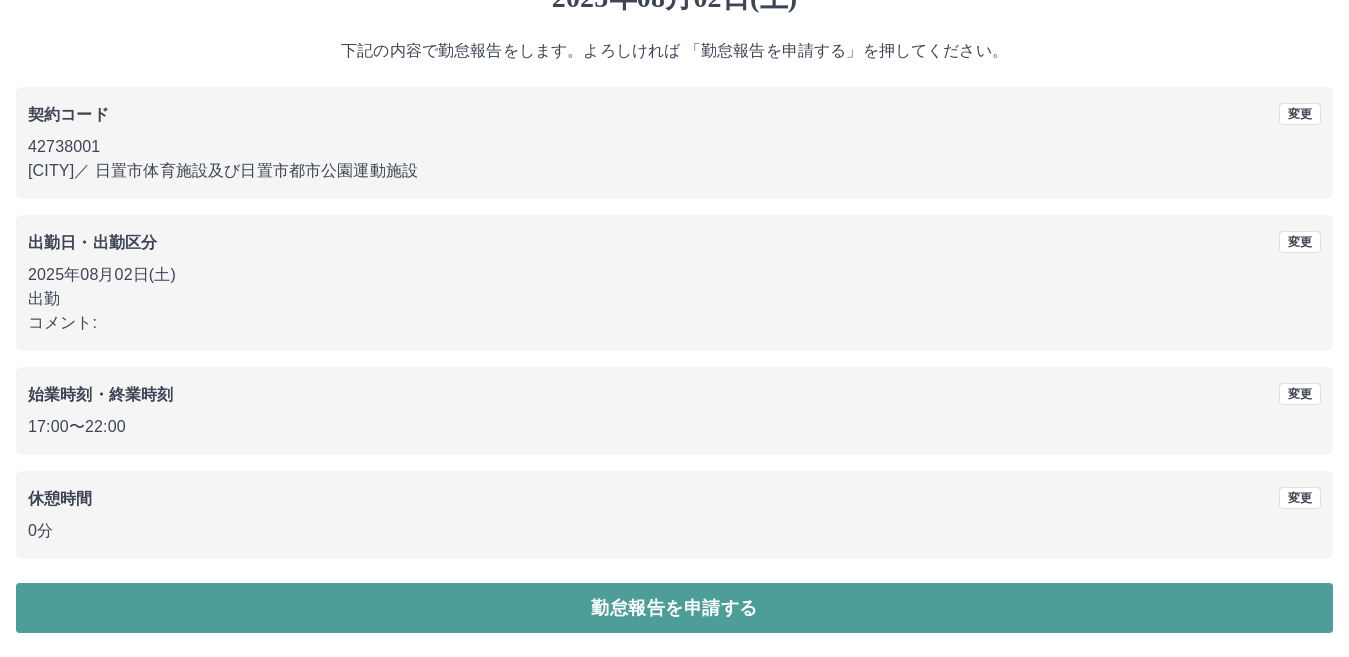 click on "勤怠報告を申請する" at bounding box center (674, 608) 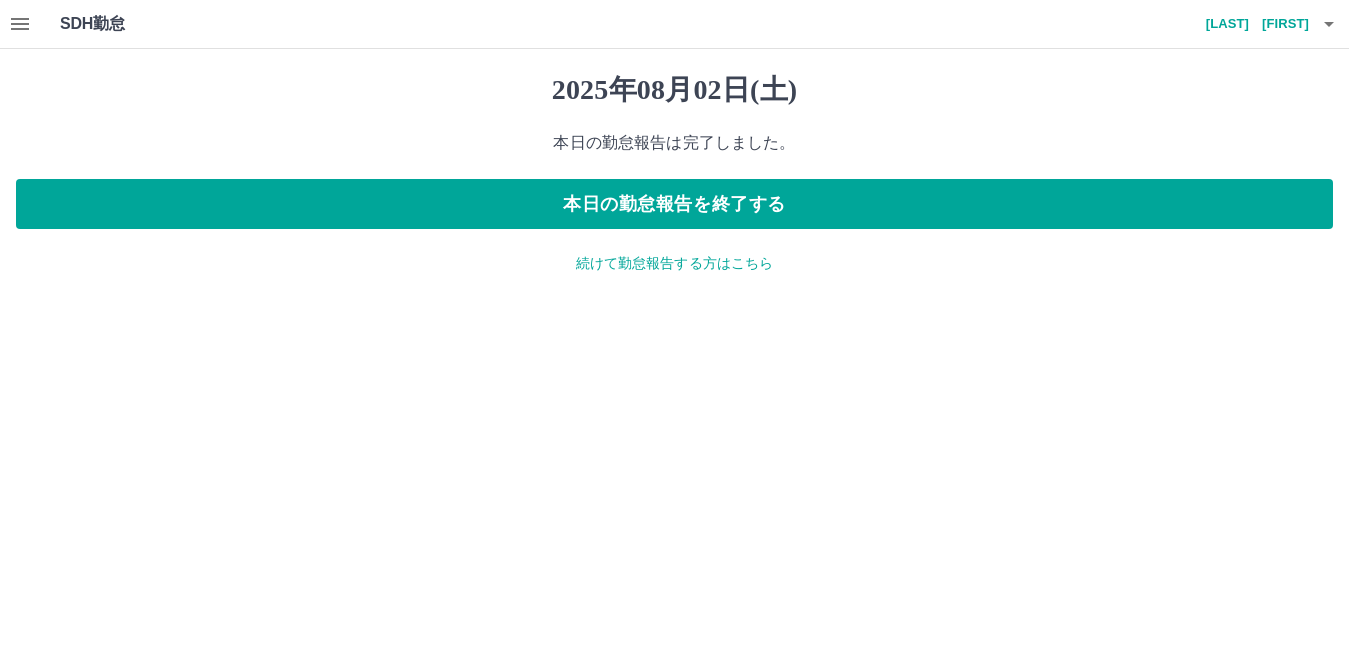 scroll, scrollTop: 0, scrollLeft: 0, axis: both 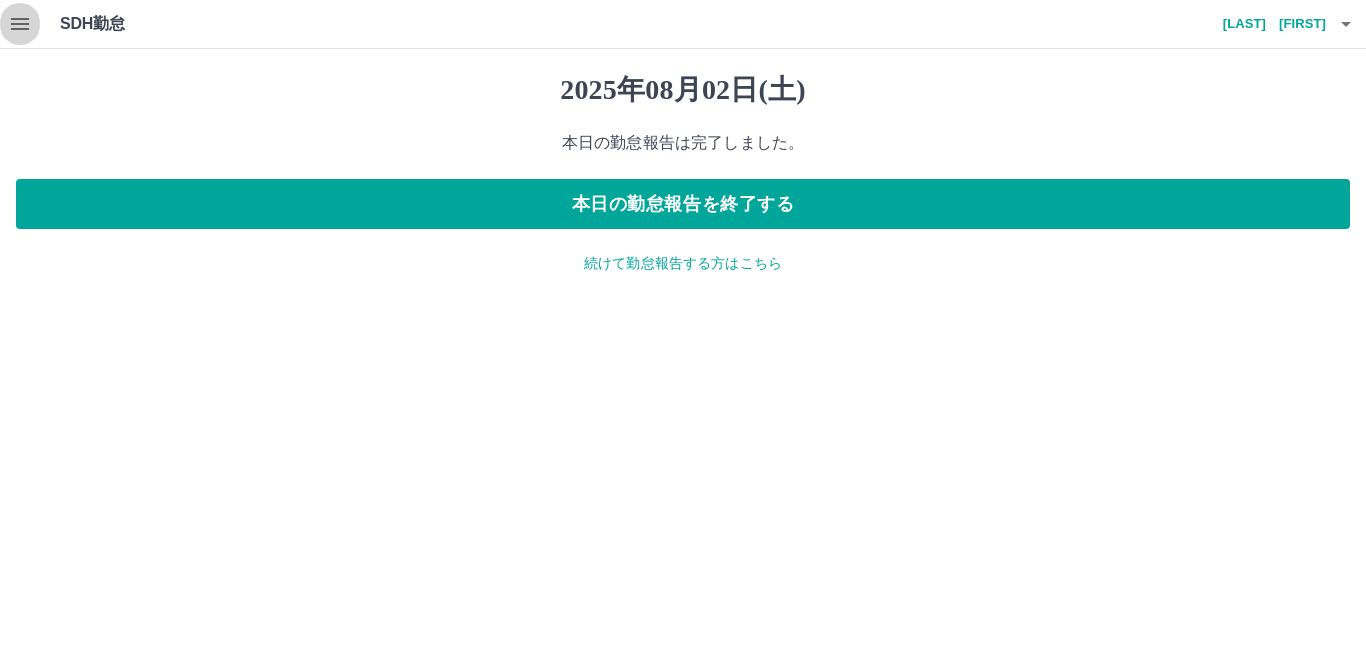 click 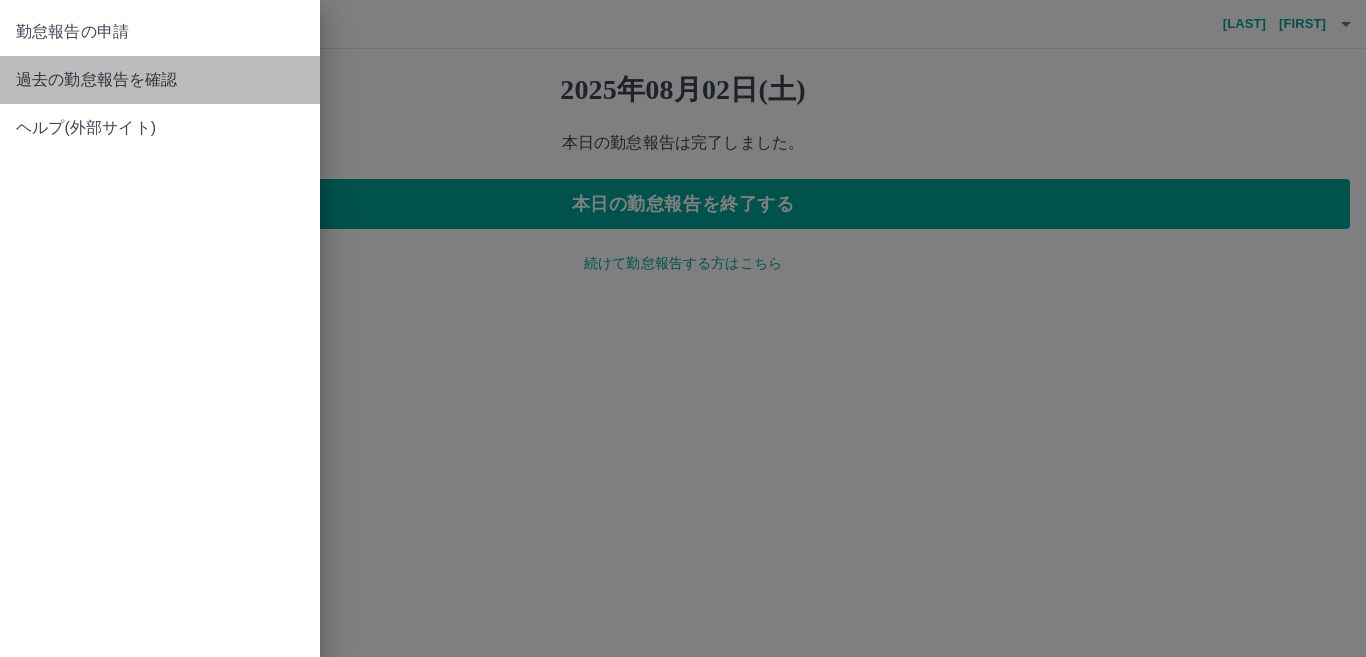 click on "過去の勤怠報告を確認" at bounding box center (160, 80) 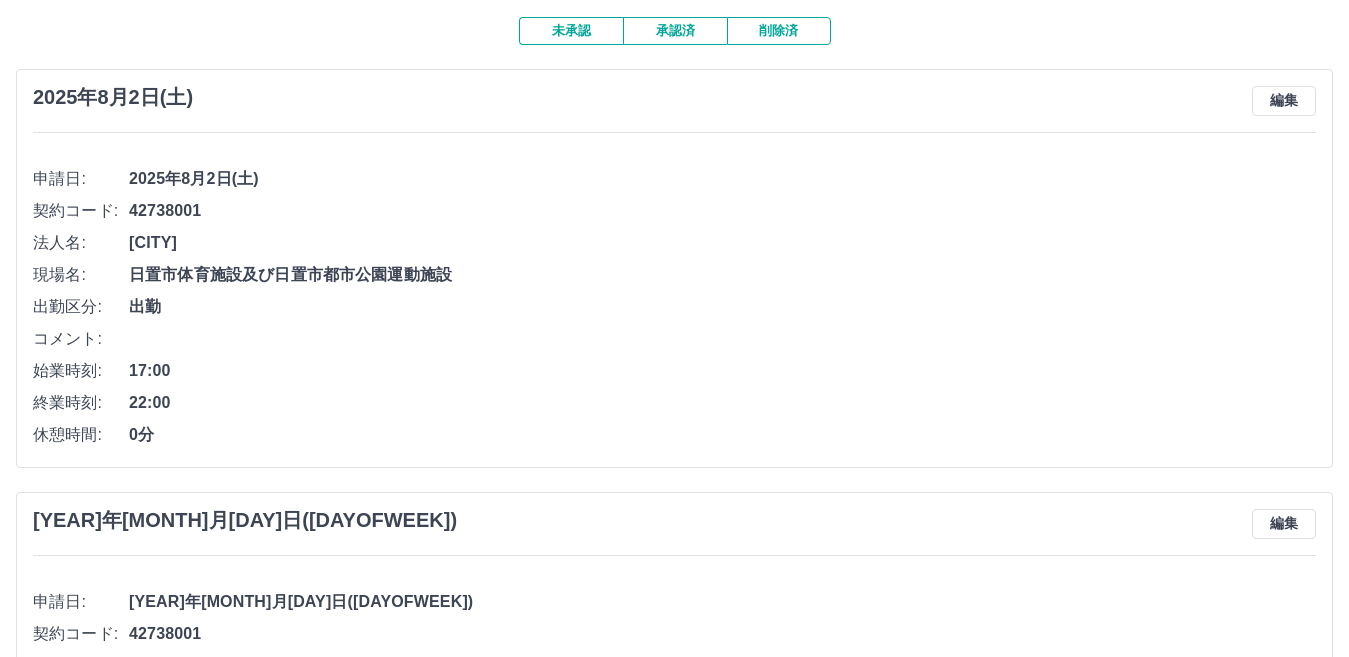scroll, scrollTop: 0, scrollLeft: 0, axis: both 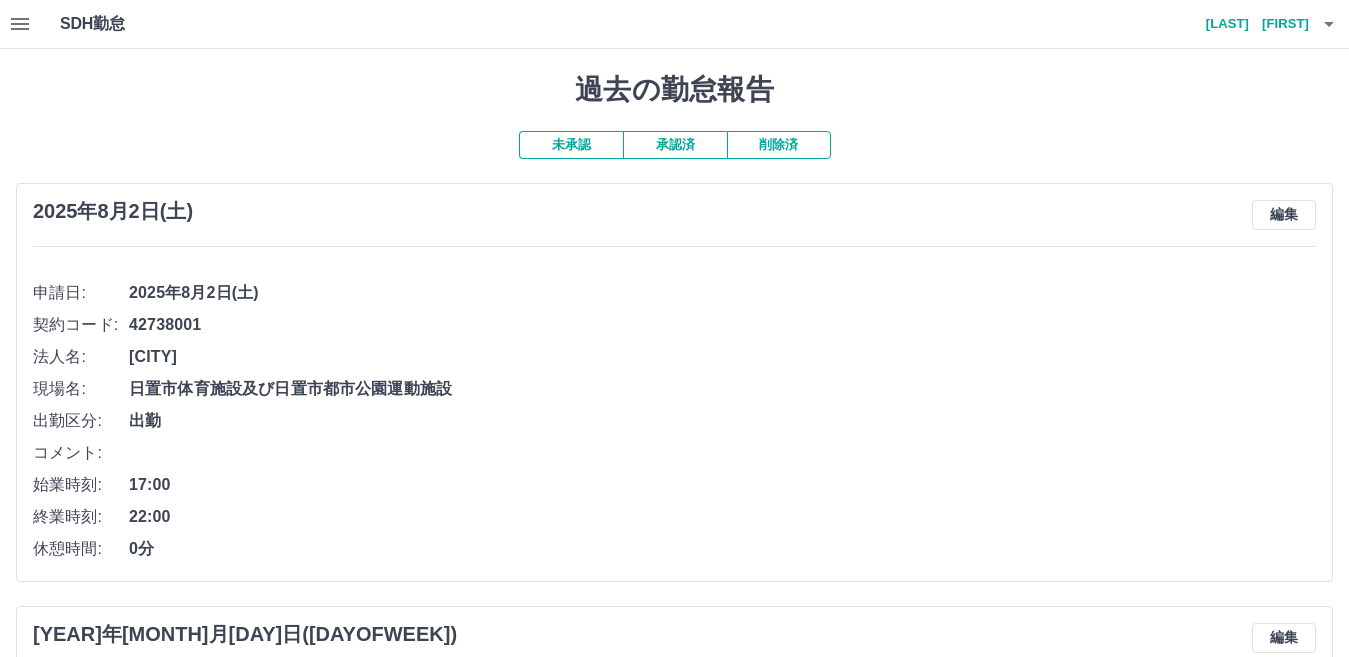 click on "承認済" at bounding box center [675, 145] 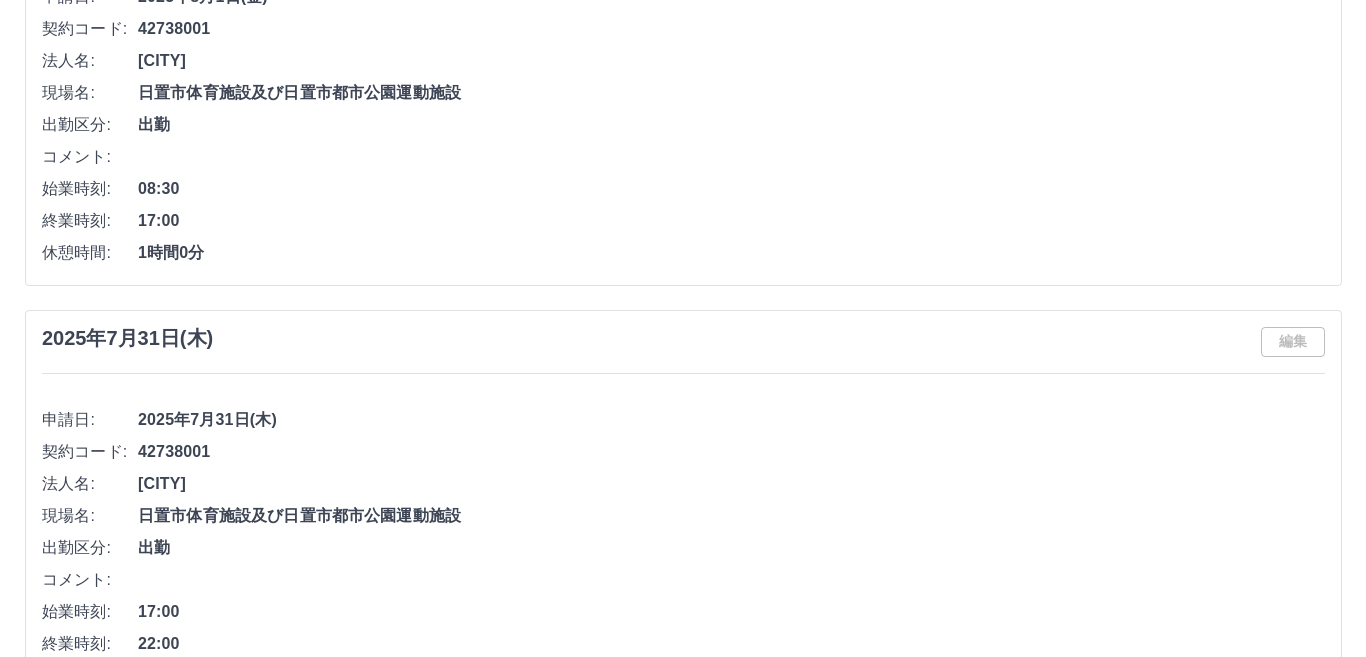 scroll, scrollTop: 0, scrollLeft: 0, axis: both 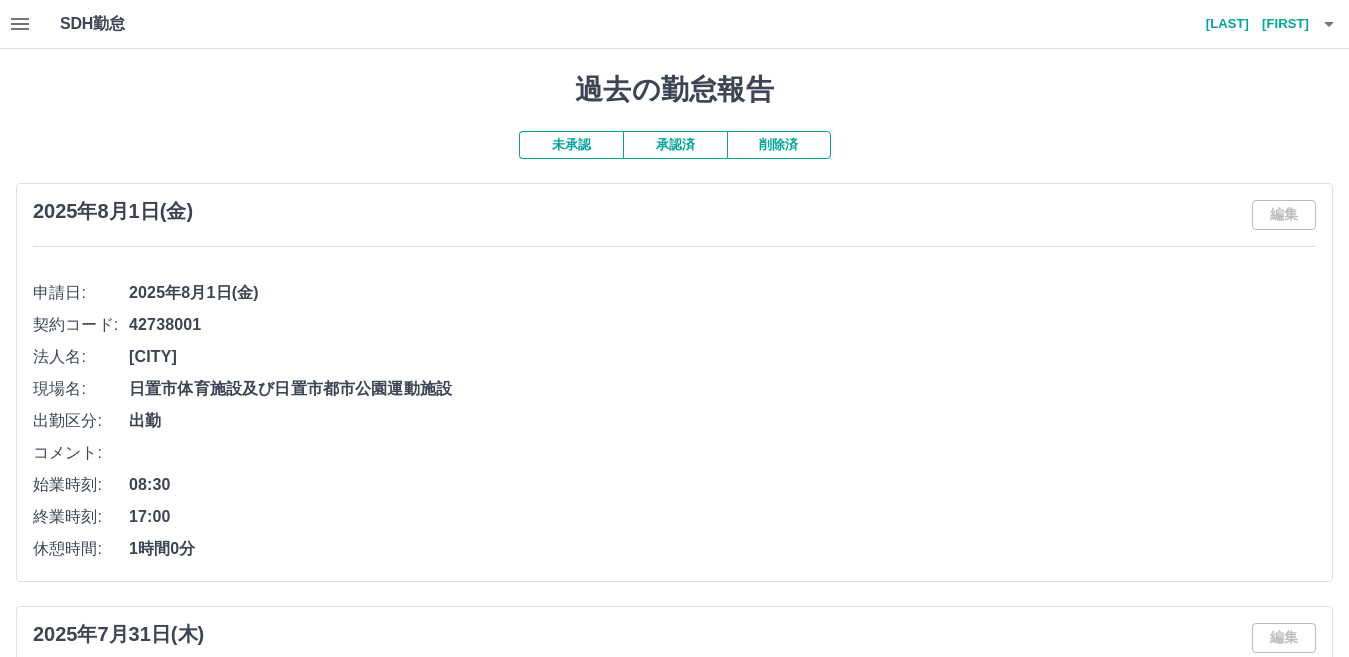 click 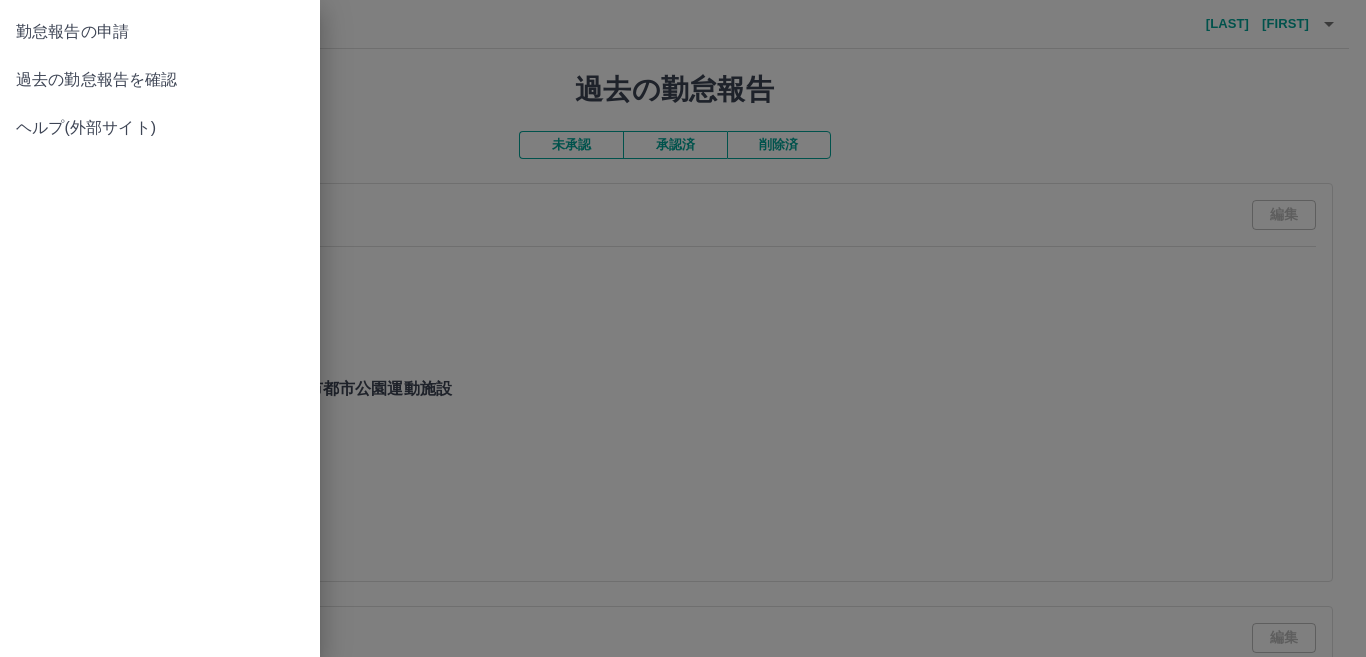 click on "勤怠報告の申請" at bounding box center (160, 32) 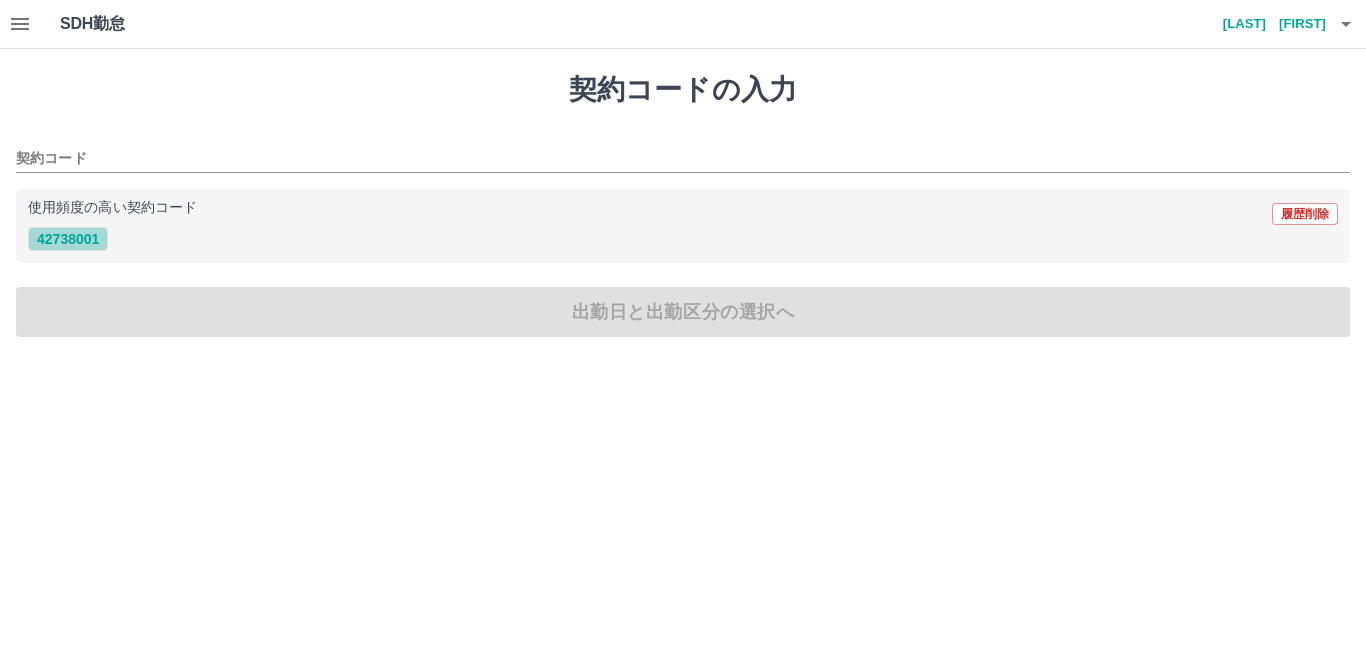 click on "42738001" at bounding box center [68, 239] 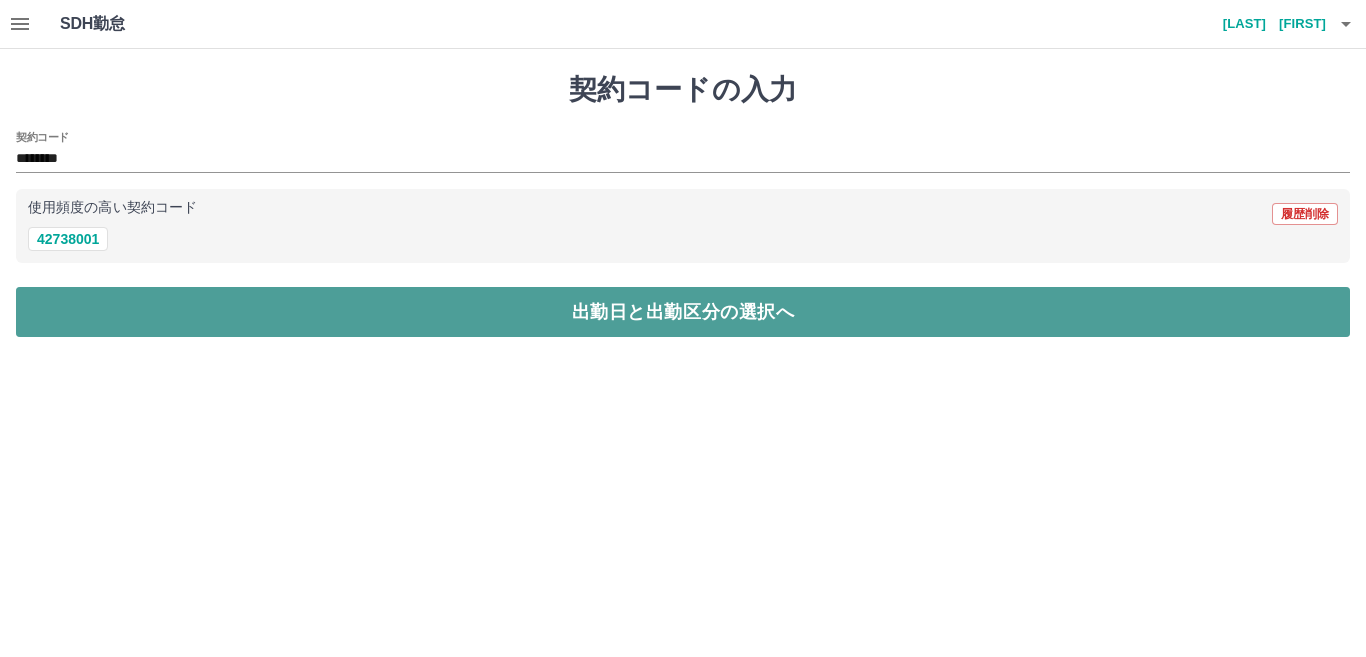 click on "出勤日と出勤区分の選択へ" at bounding box center [683, 312] 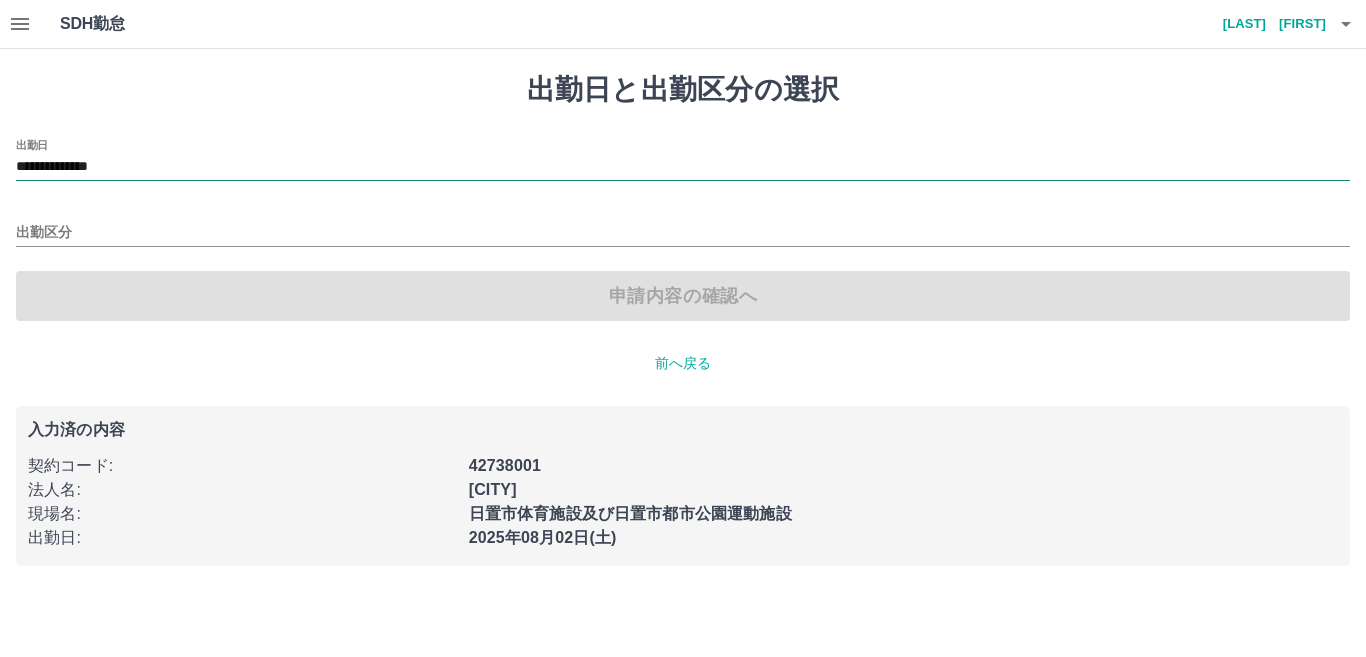 click on "**********" at bounding box center [683, 167] 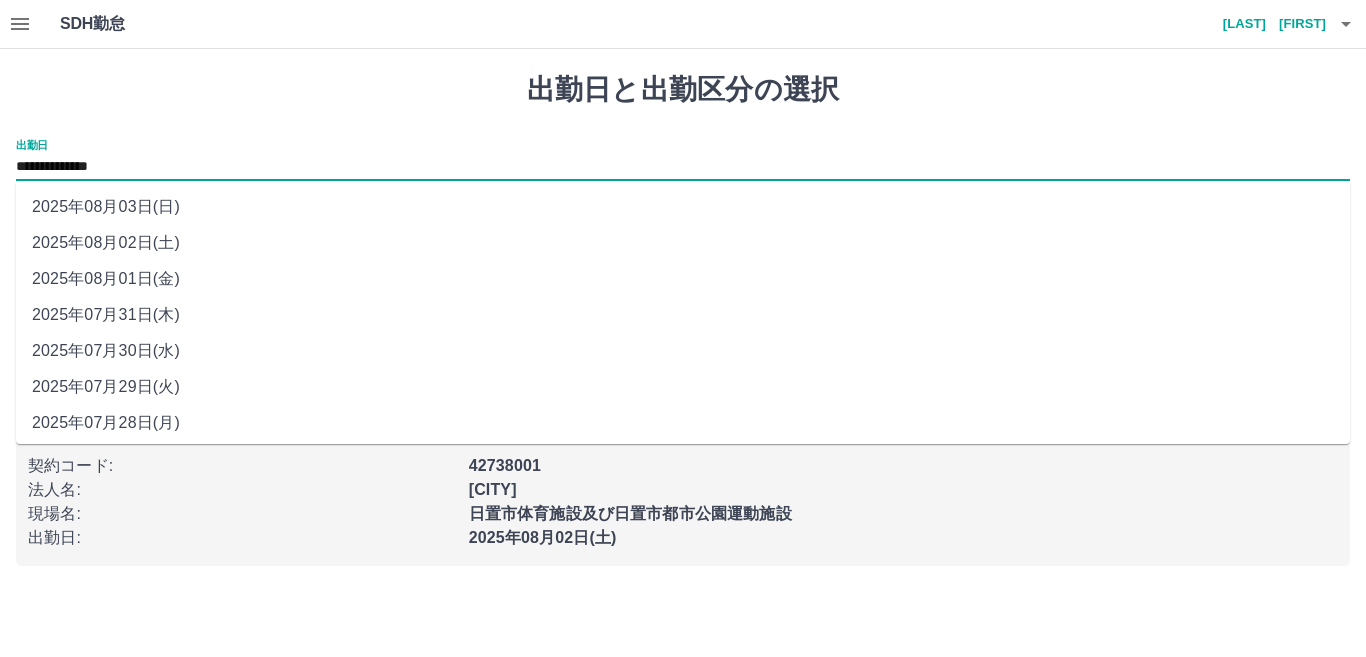 click on "2025年08月03日(日)" at bounding box center (683, 207) 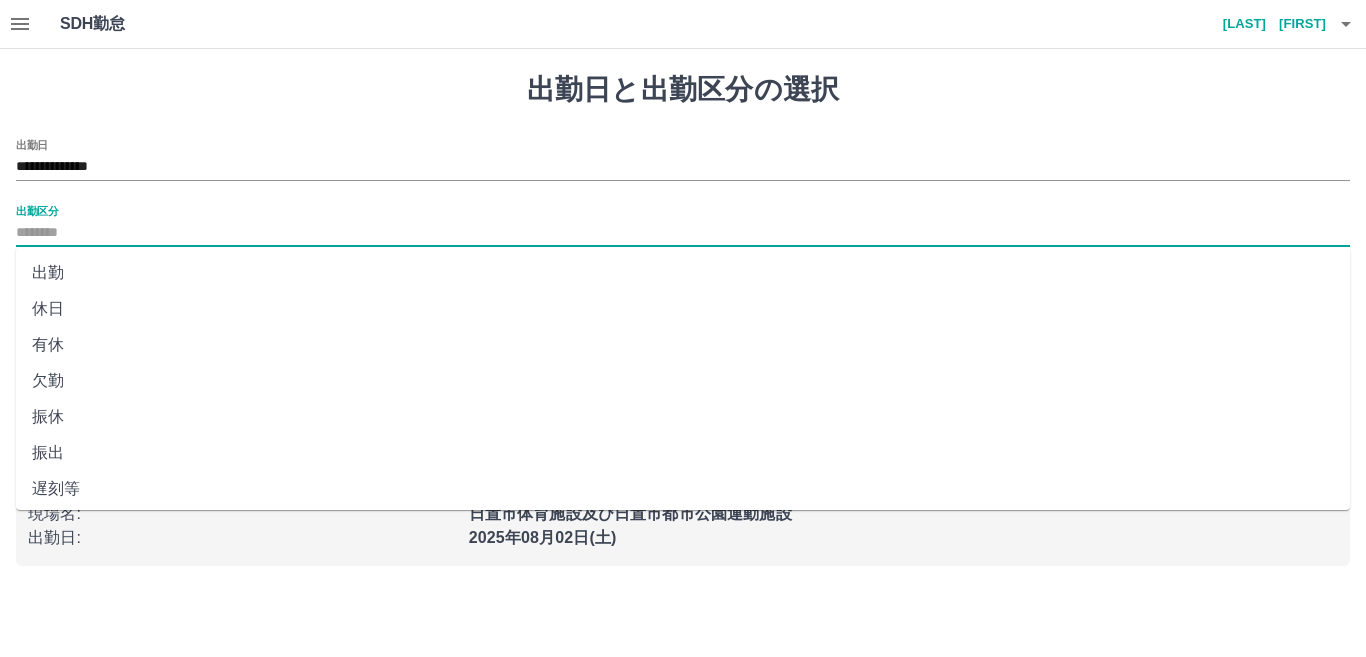 click on "出勤区分" at bounding box center [683, 233] 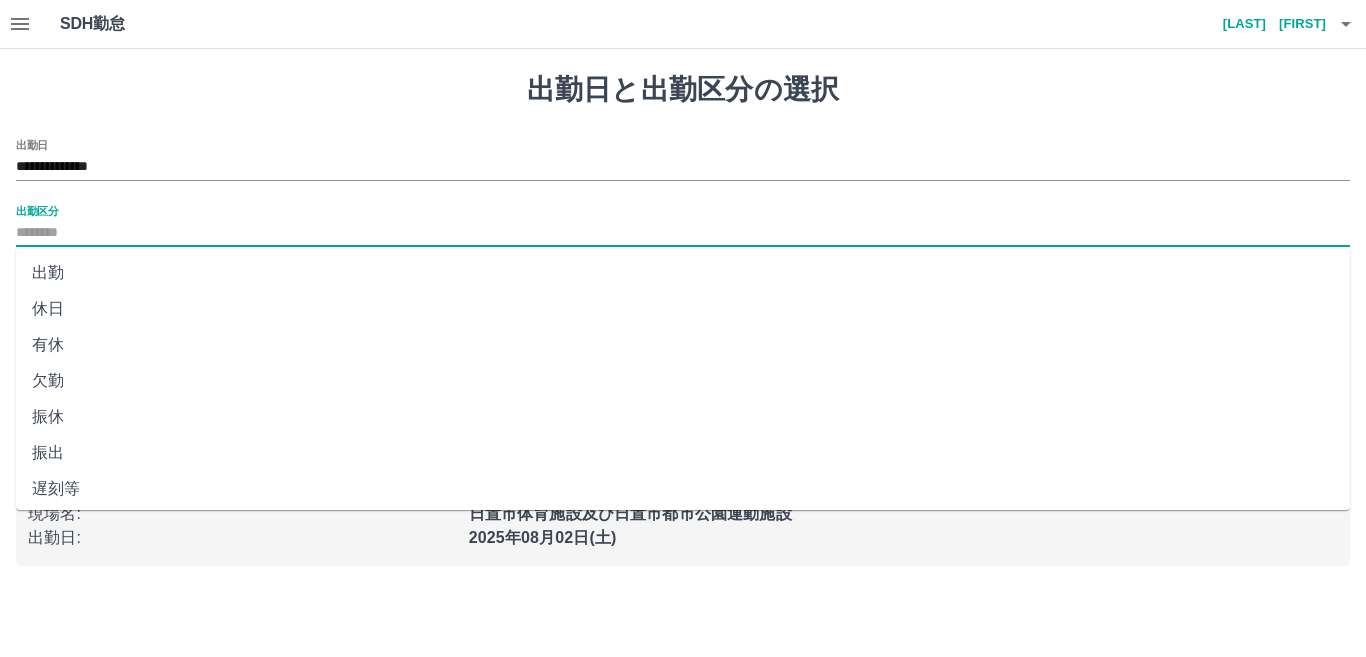 click on "休日" at bounding box center [683, 309] 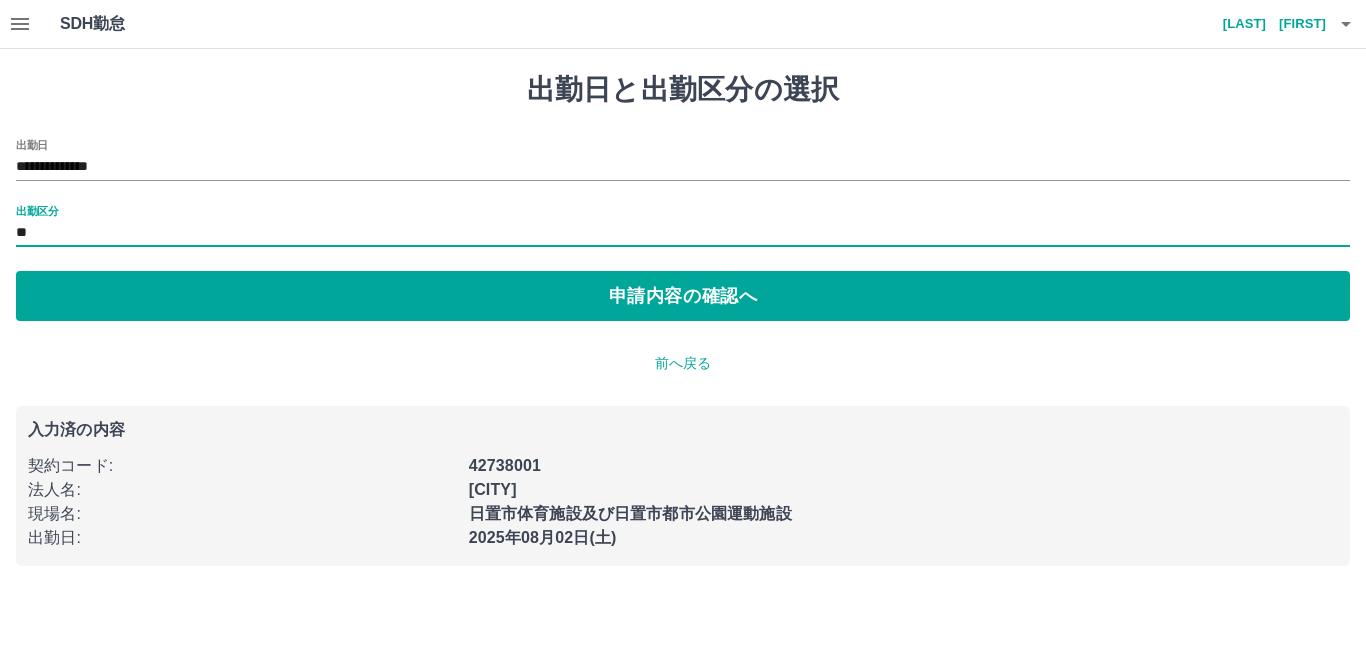 type on "**" 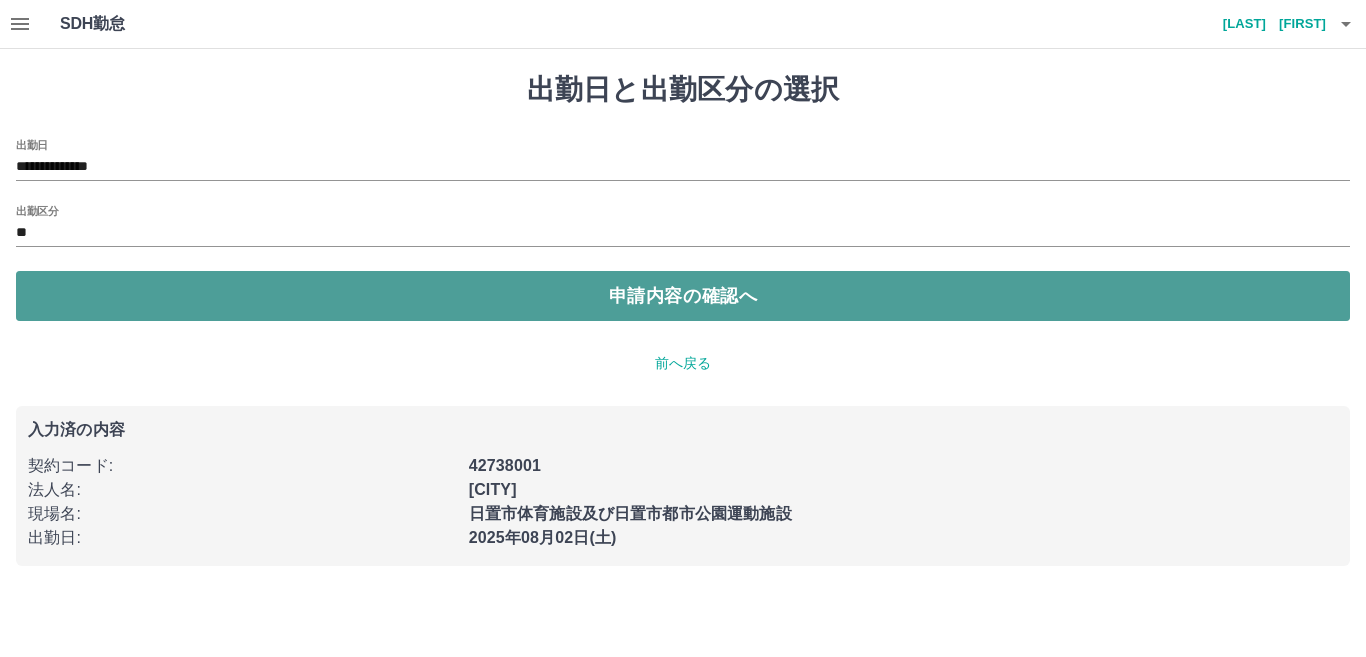 click on "申請内容の確認へ" at bounding box center (683, 296) 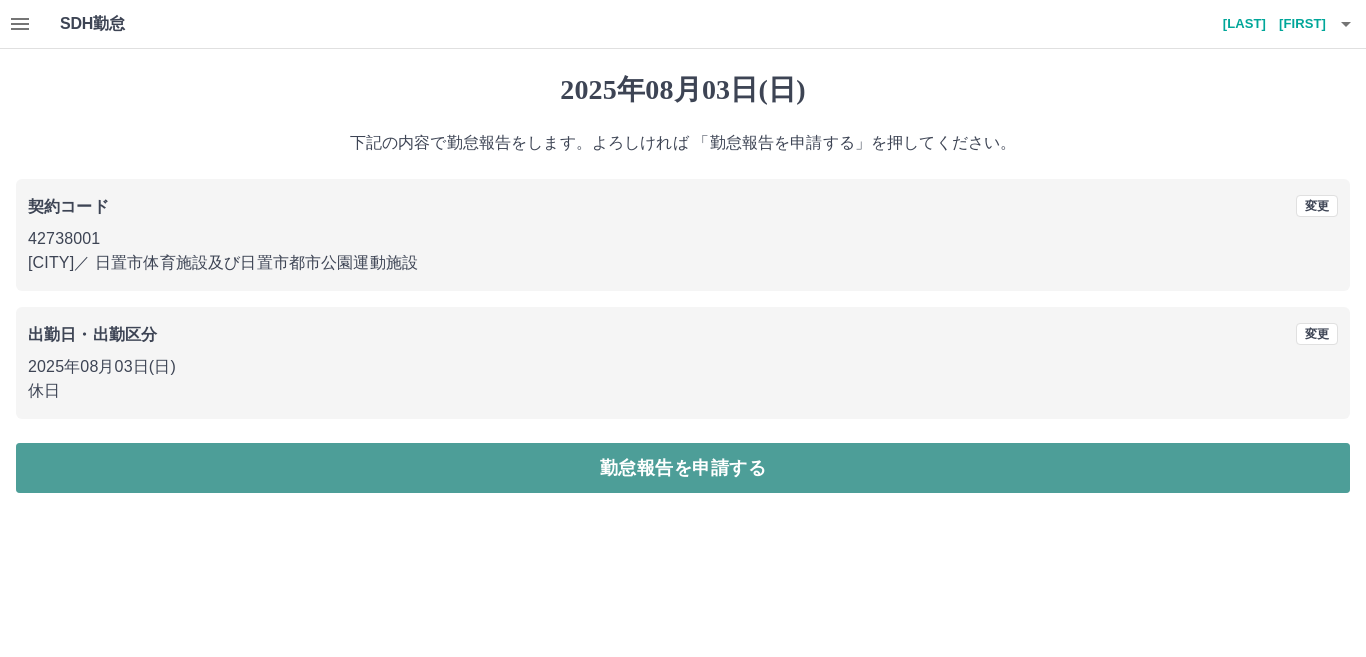 click on "勤怠報告を申請する" at bounding box center [683, 468] 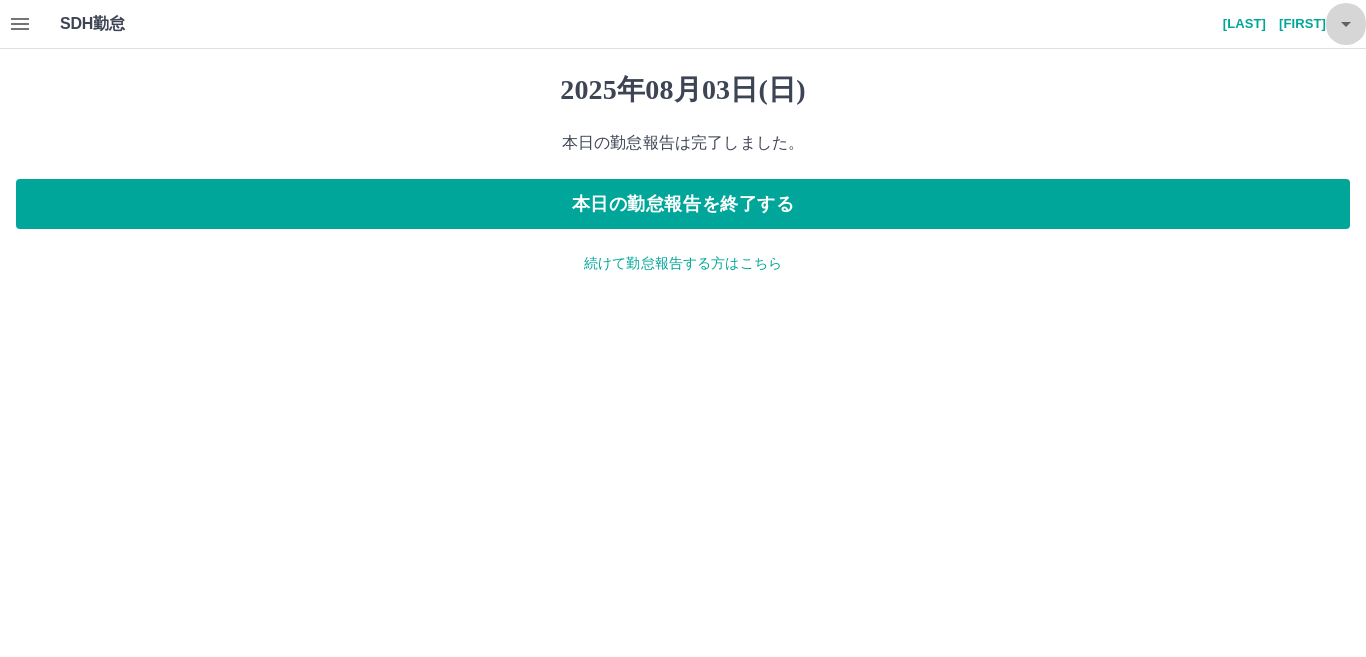 click 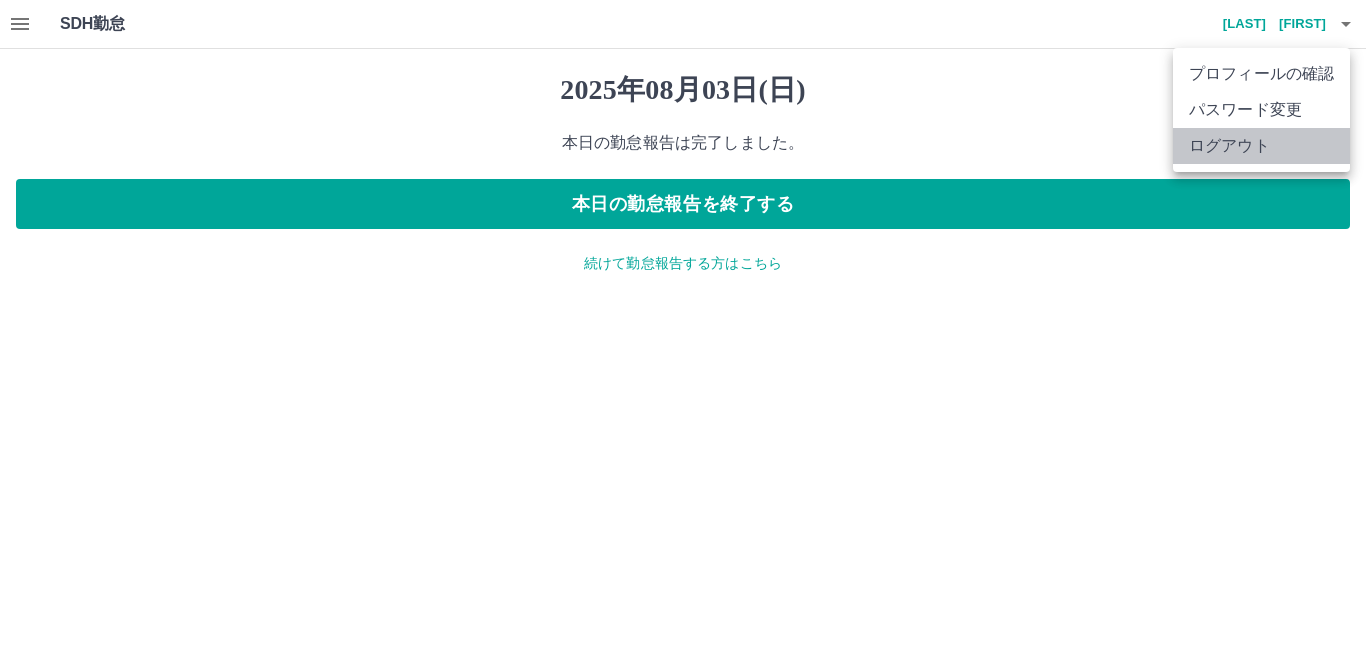 click on "ログアウト" at bounding box center [1261, 146] 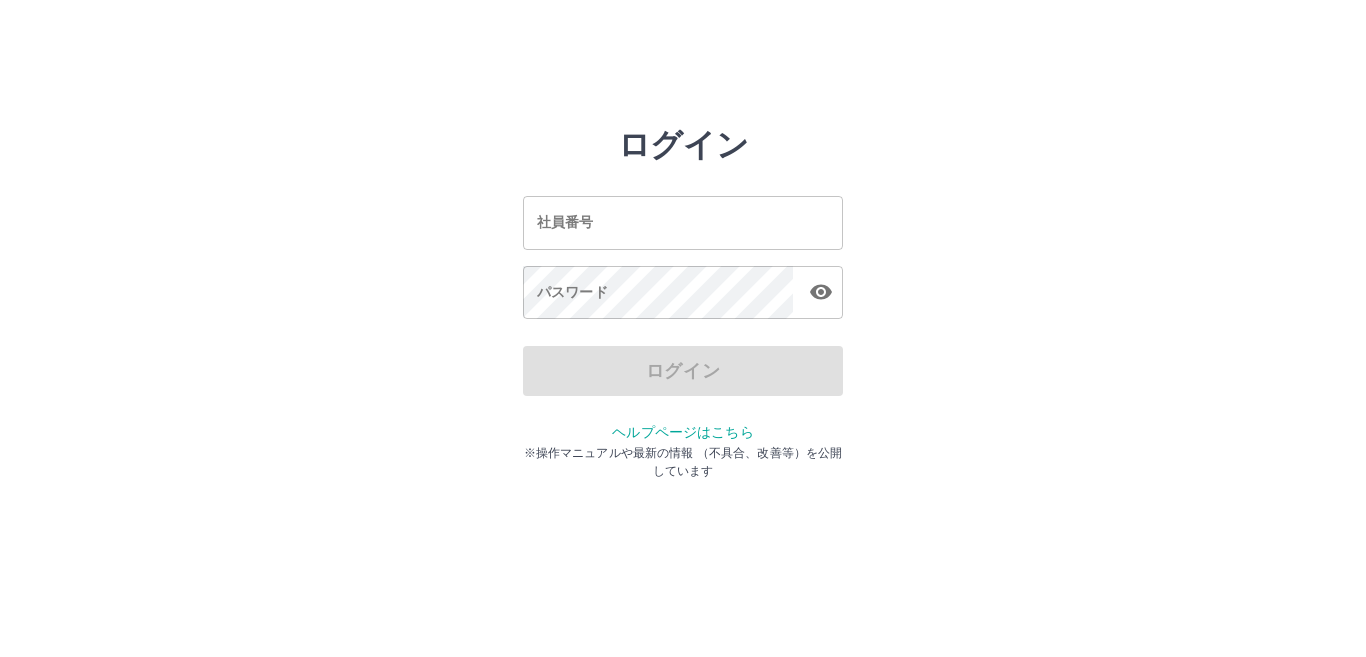 scroll, scrollTop: 0, scrollLeft: 0, axis: both 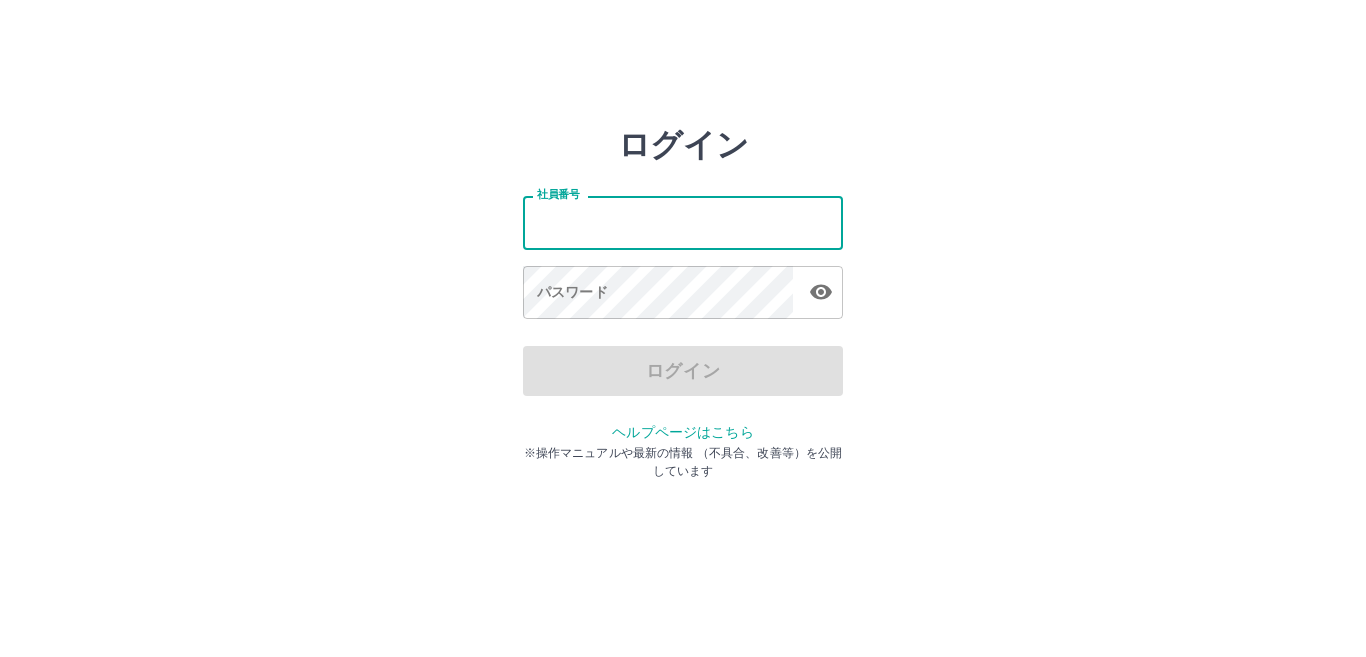 click on "社員番号" at bounding box center (683, 222) 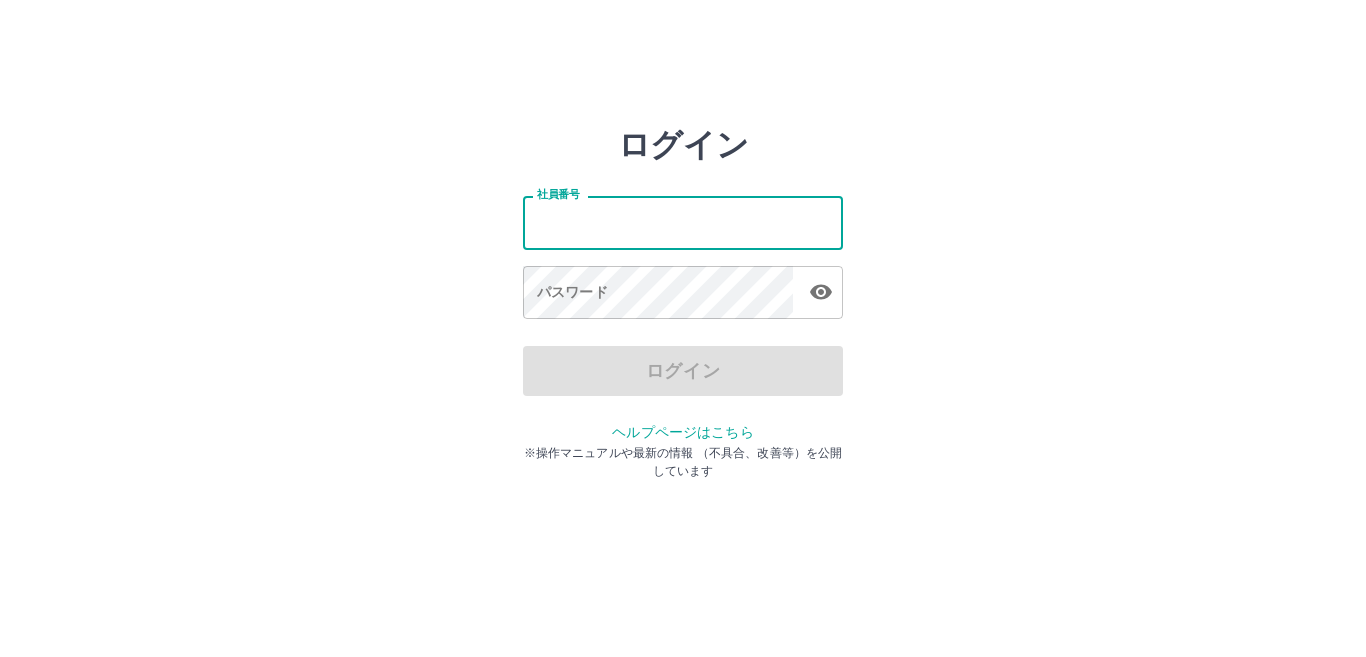type on "*******" 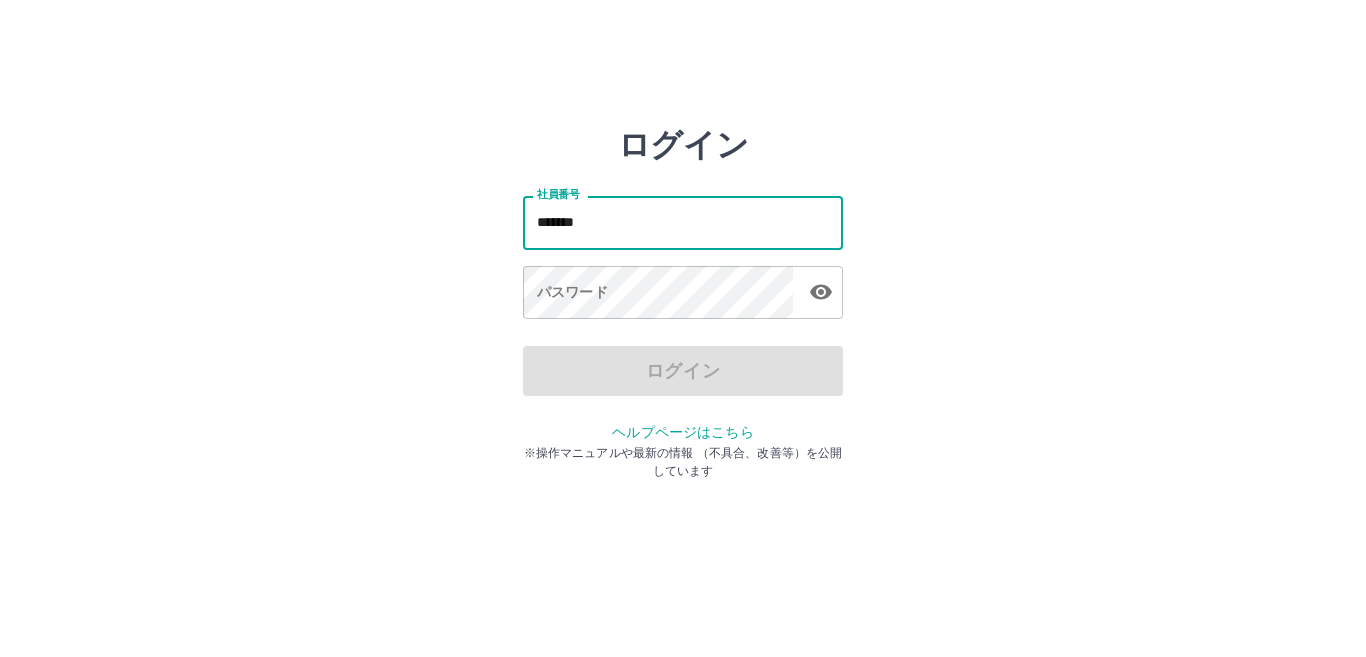 drag, startPoint x: 603, startPoint y: 222, endPoint x: 531, endPoint y: 222, distance: 72 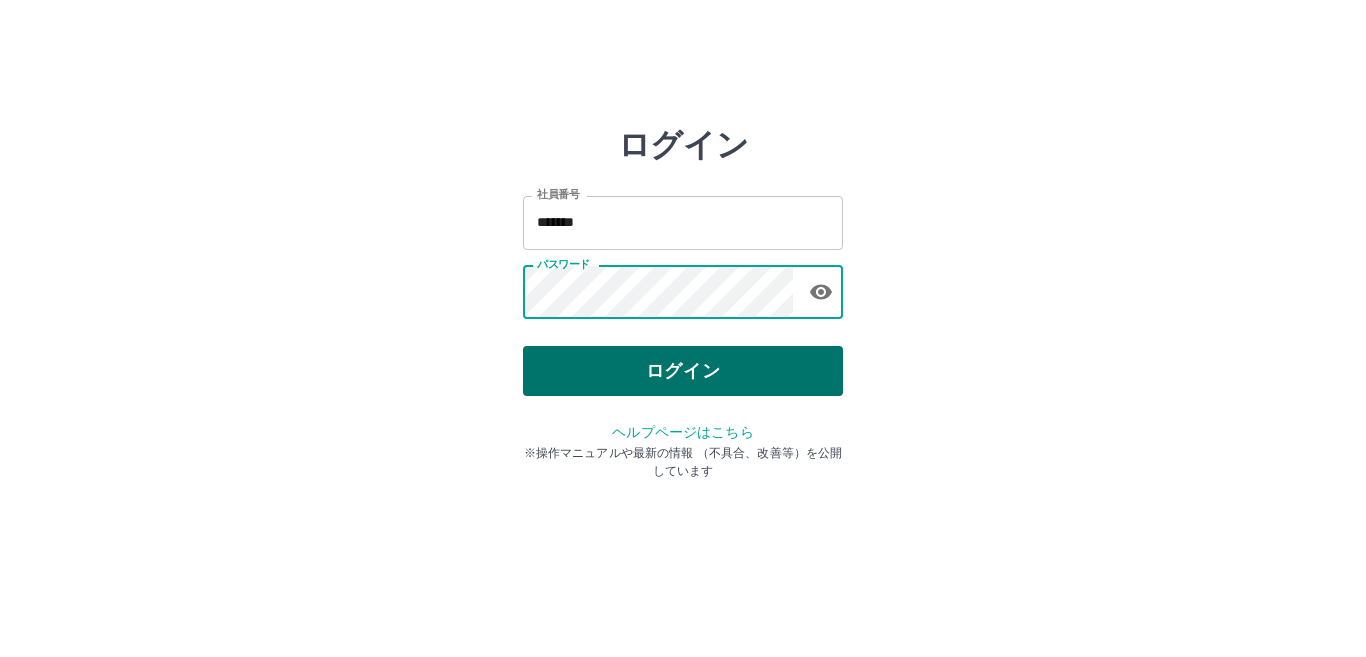 click on "ログイン" at bounding box center [683, 371] 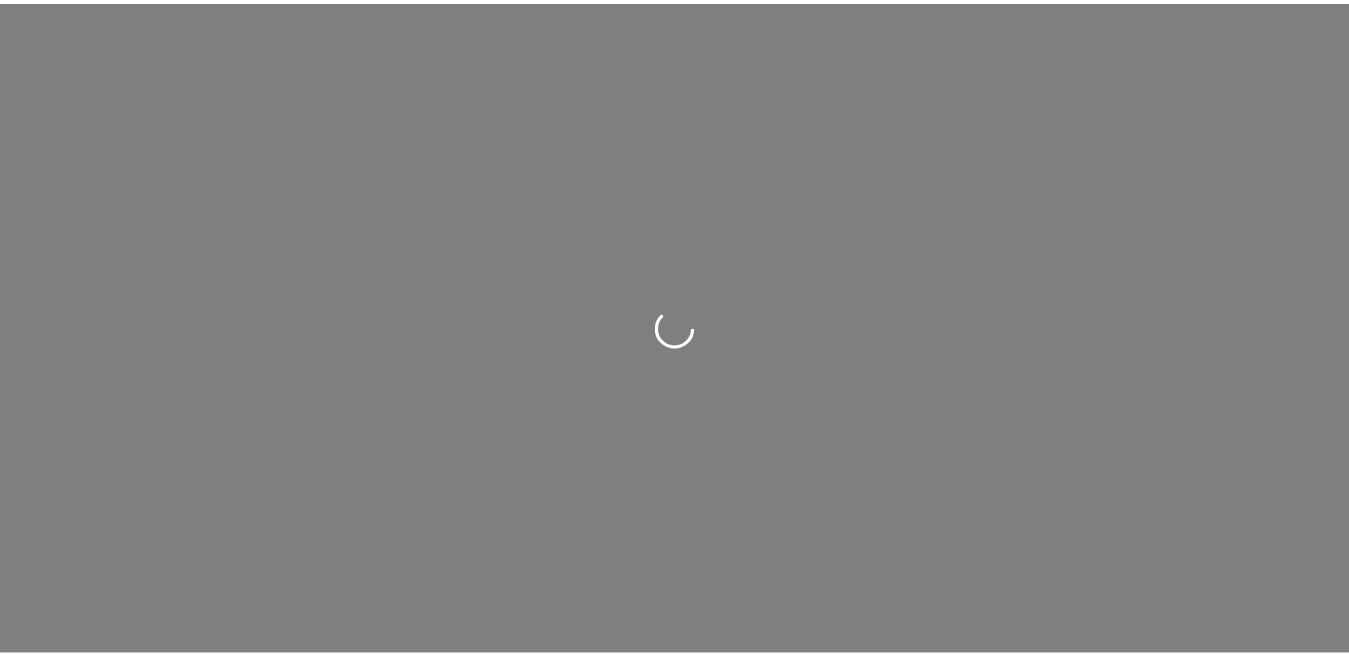 scroll, scrollTop: 0, scrollLeft: 0, axis: both 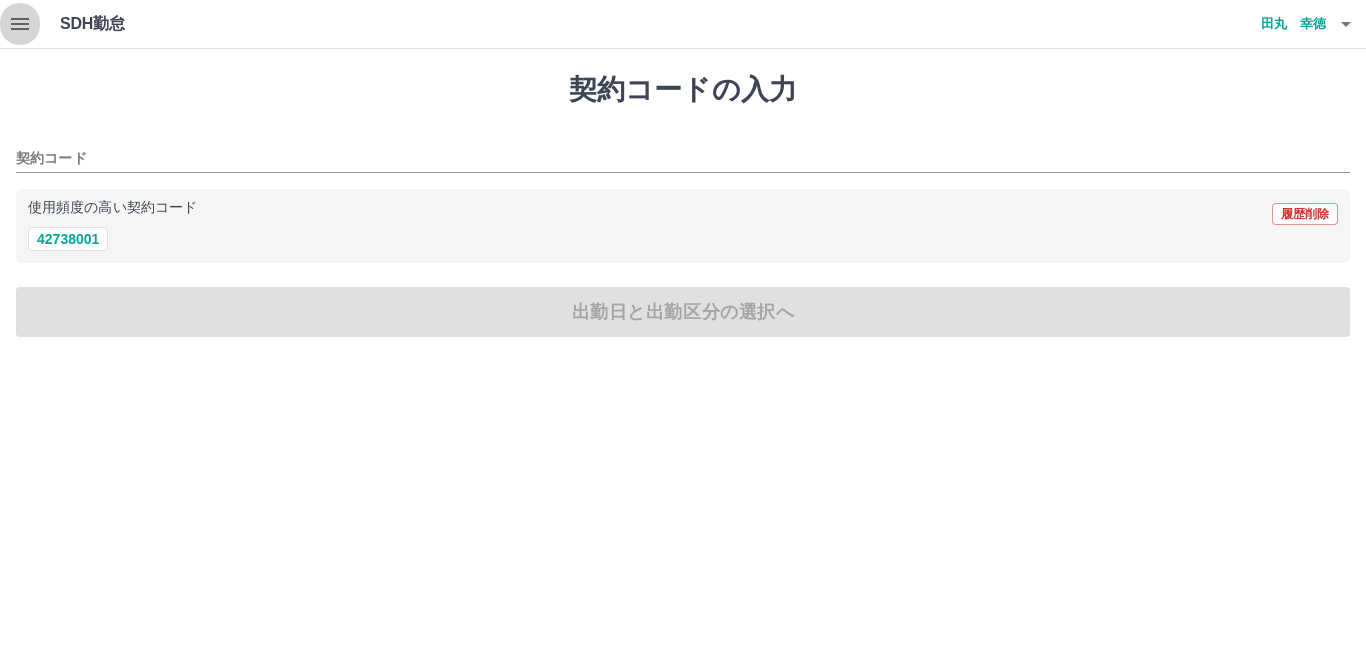 click 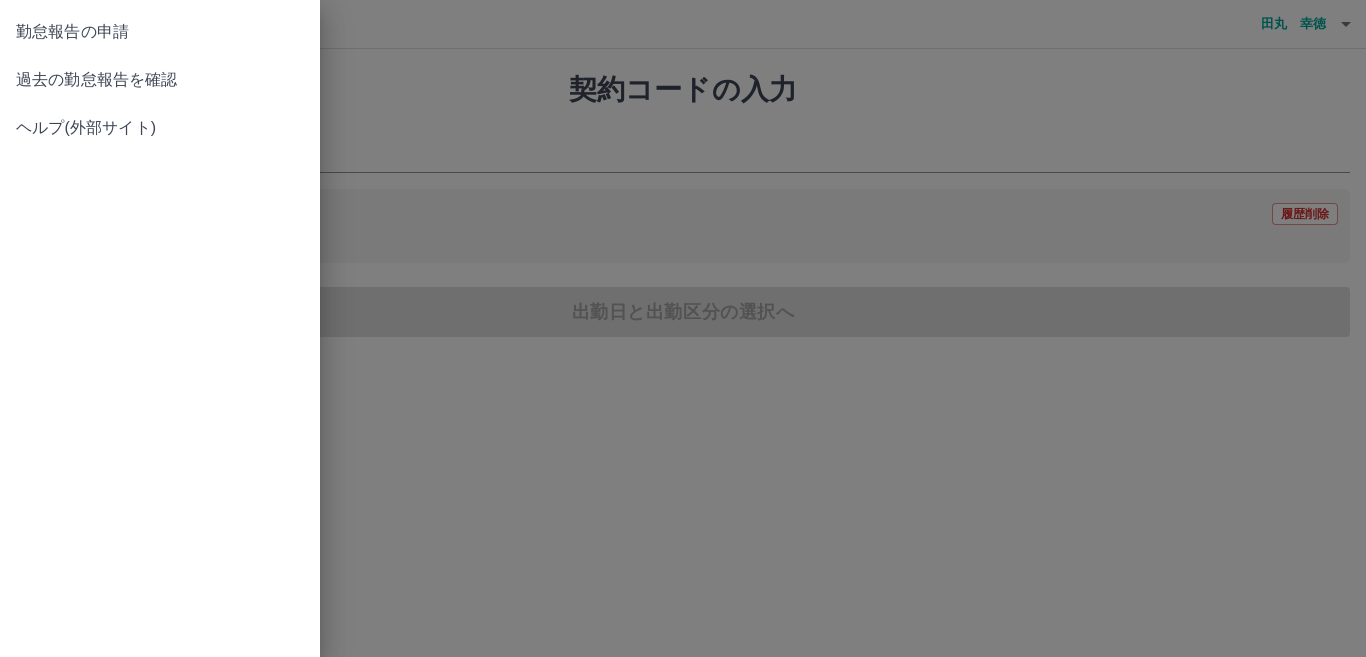 click on "過去の勤怠報告を確認" at bounding box center (160, 80) 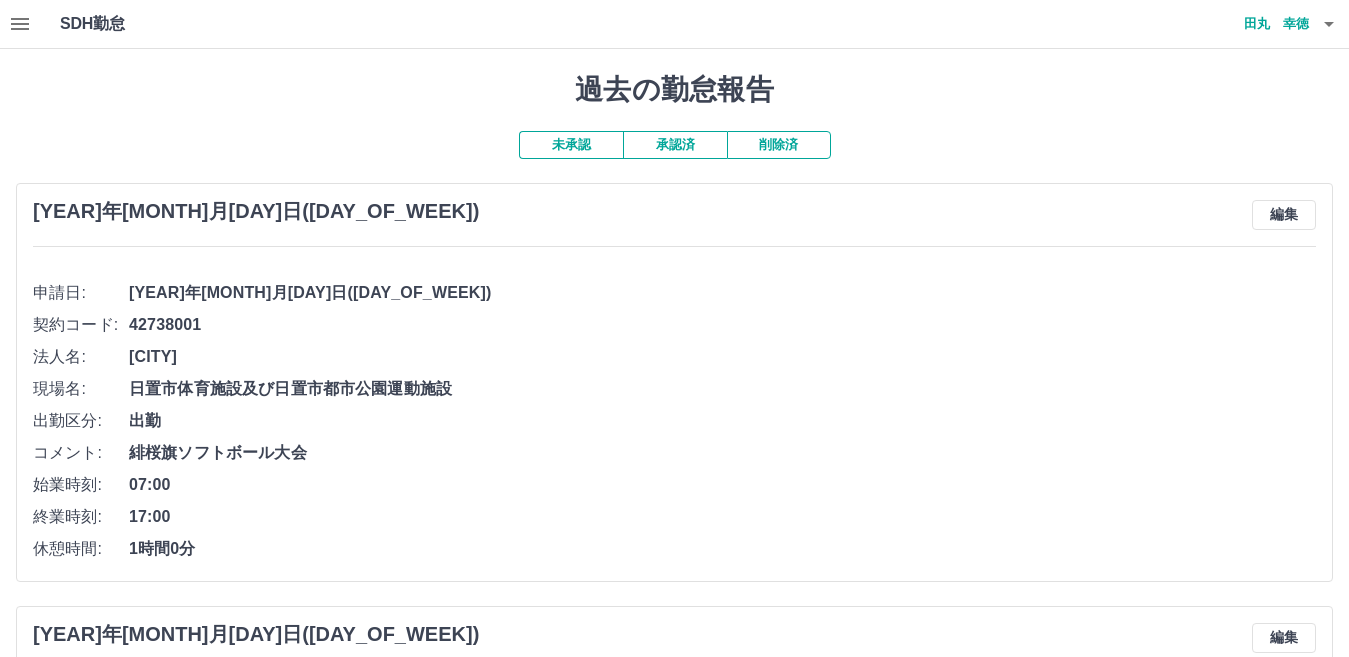click on "承認済" at bounding box center [675, 145] 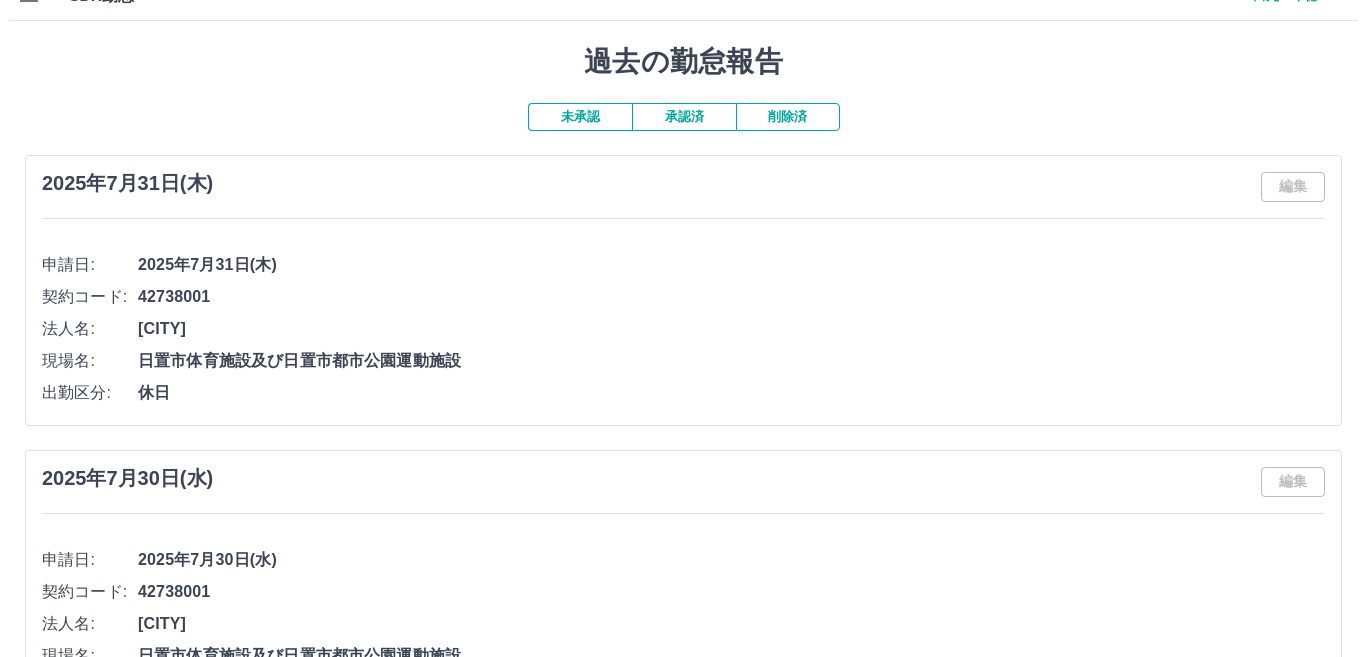 scroll, scrollTop: 0, scrollLeft: 0, axis: both 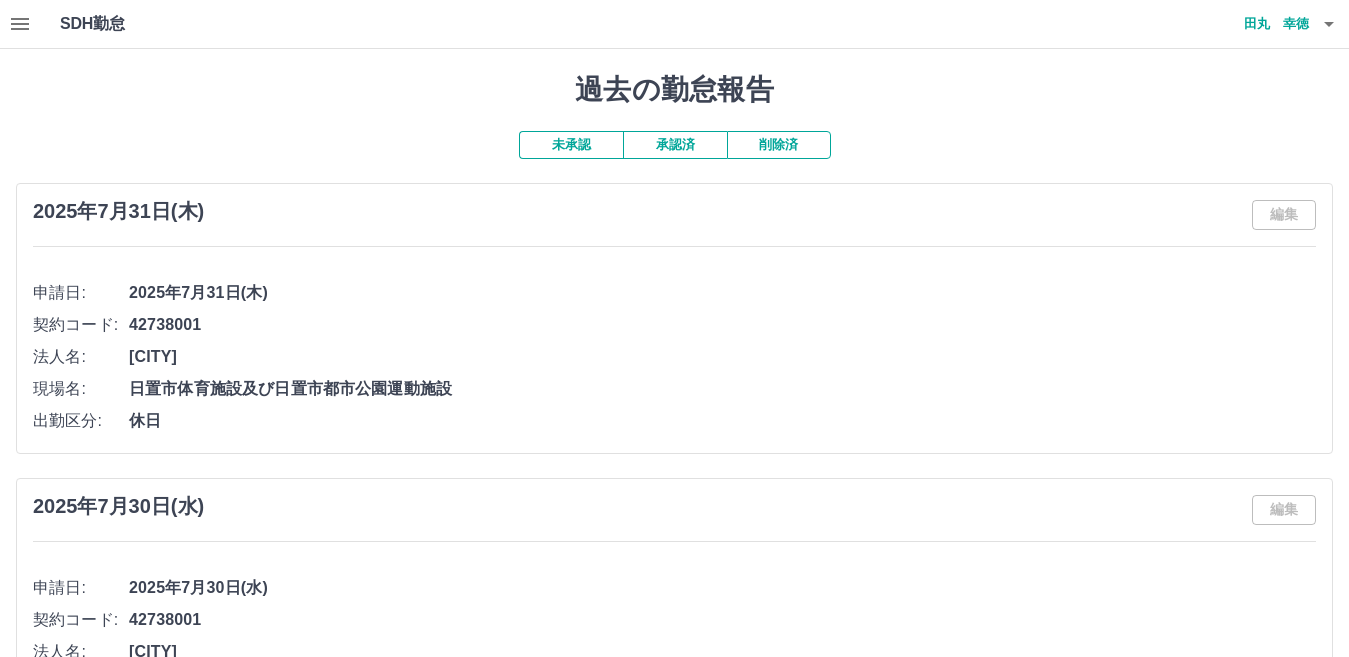 click 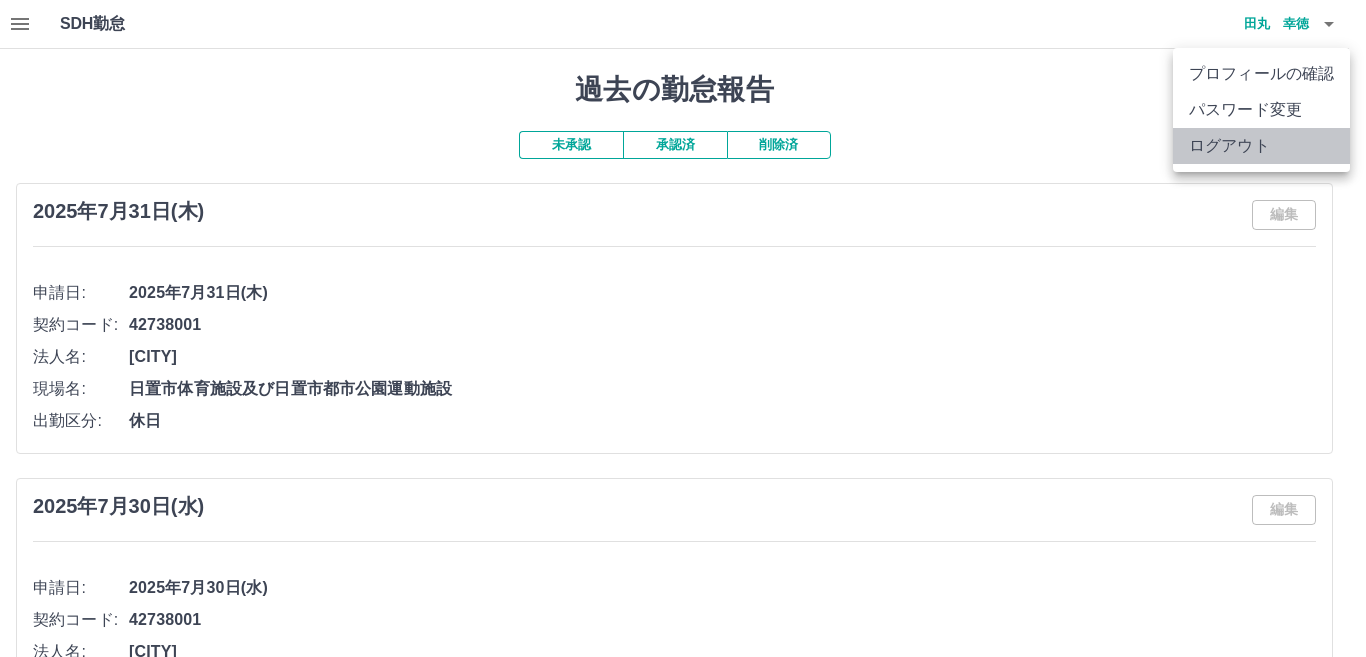 click on "ログアウト" at bounding box center (1261, 146) 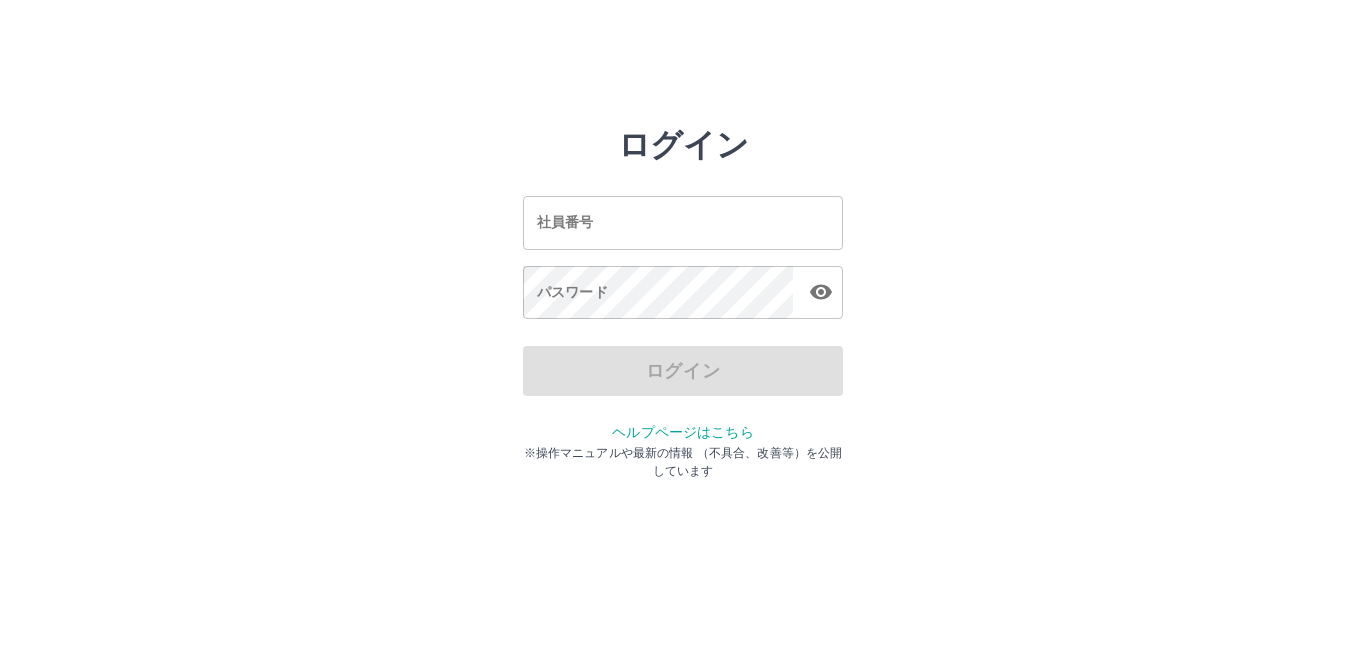 scroll, scrollTop: 0, scrollLeft: 0, axis: both 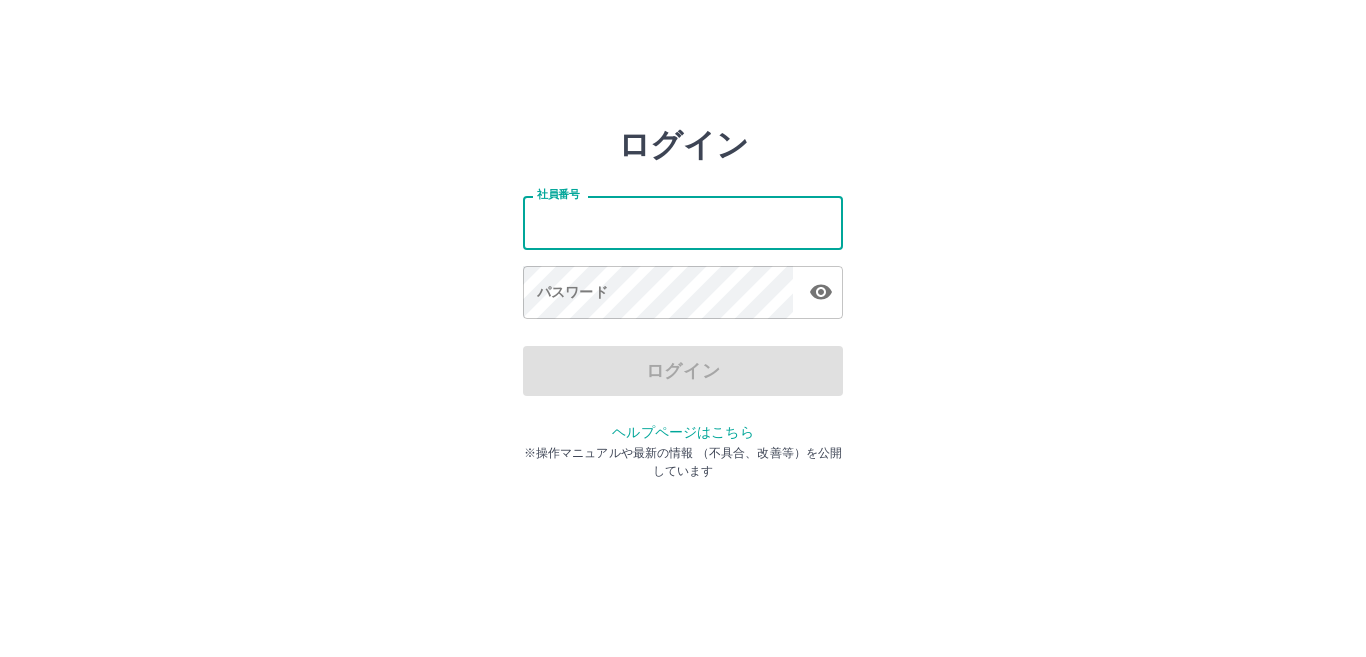 click on "社員番号" at bounding box center [683, 222] 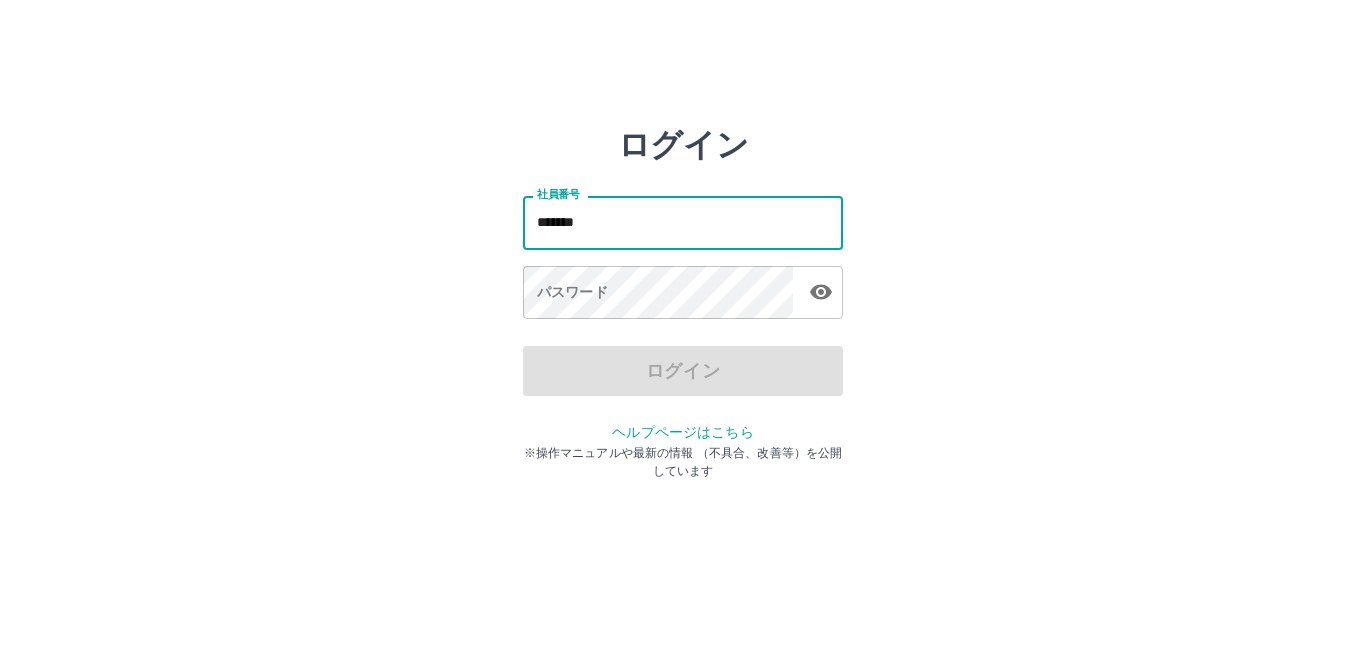 drag, startPoint x: 602, startPoint y: 221, endPoint x: 528, endPoint y: 222, distance: 74.00676 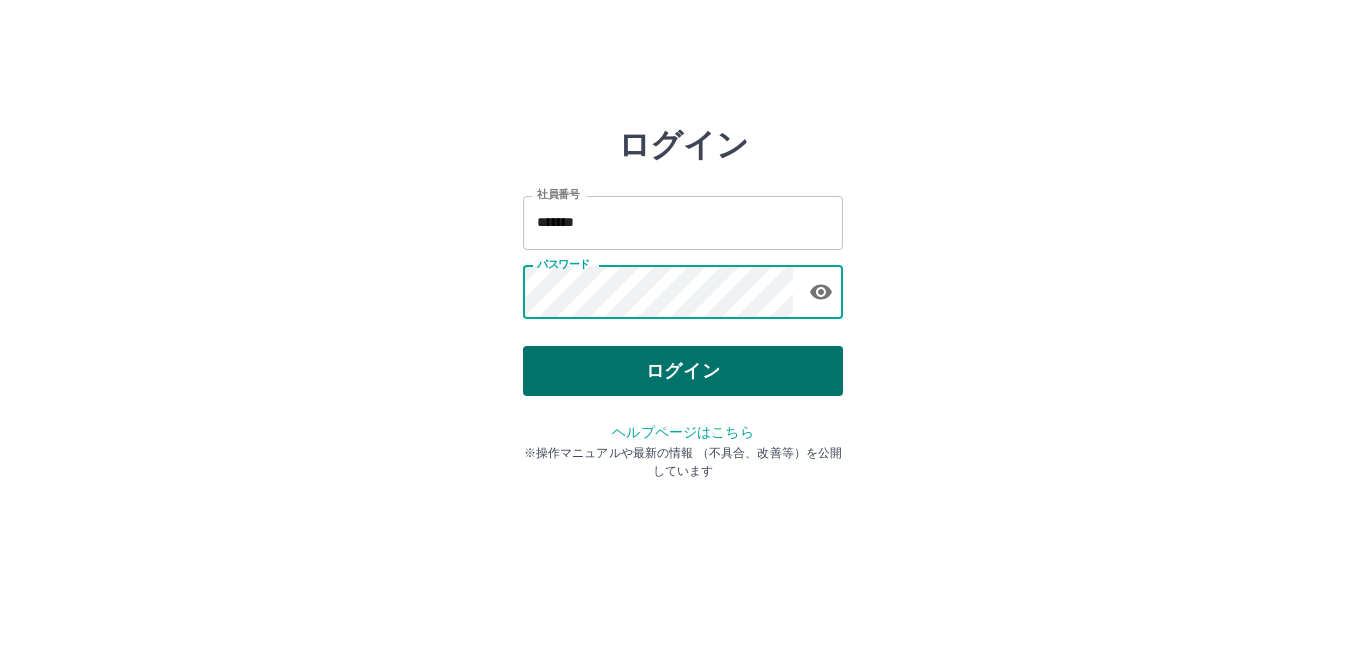 click on "ログイン" at bounding box center [683, 371] 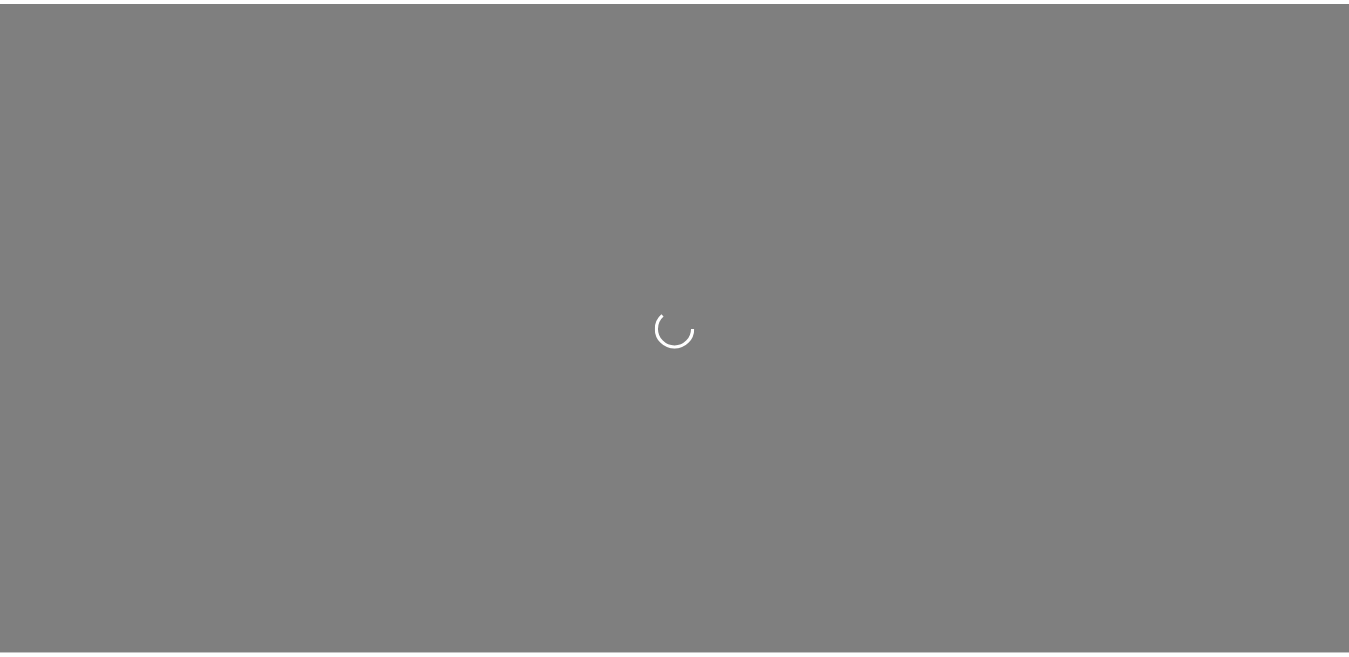 scroll, scrollTop: 0, scrollLeft: 0, axis: both 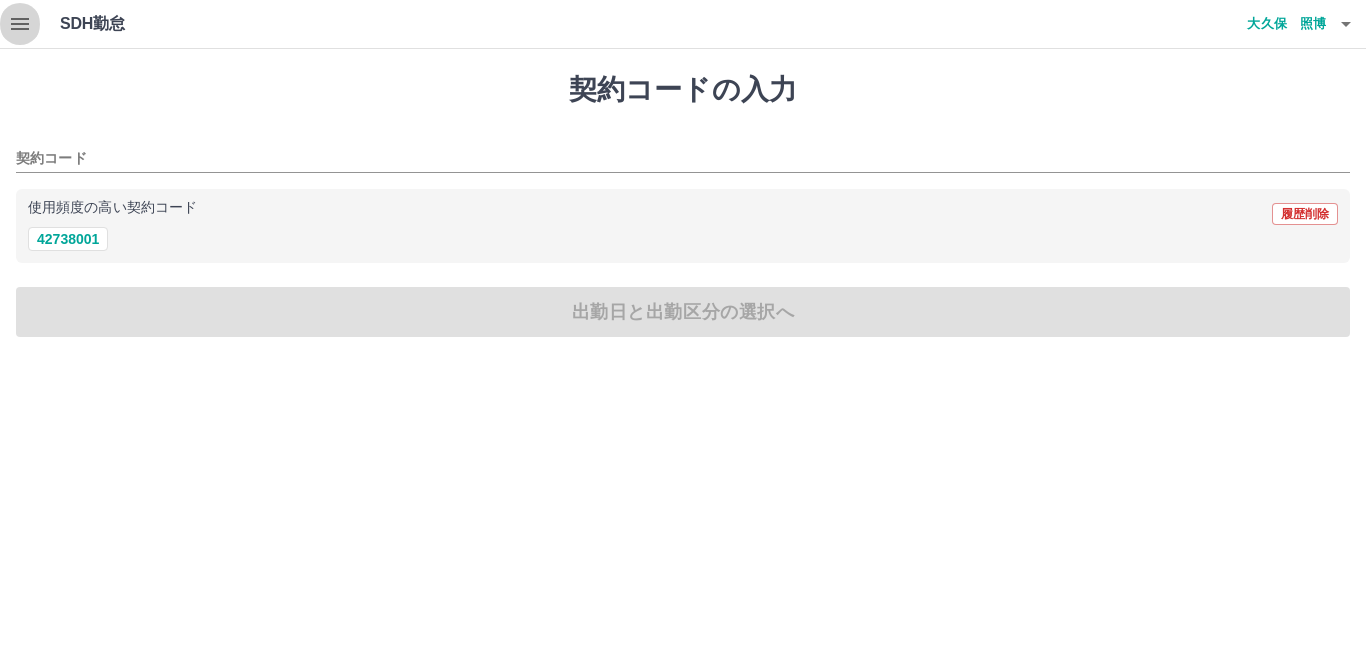 click 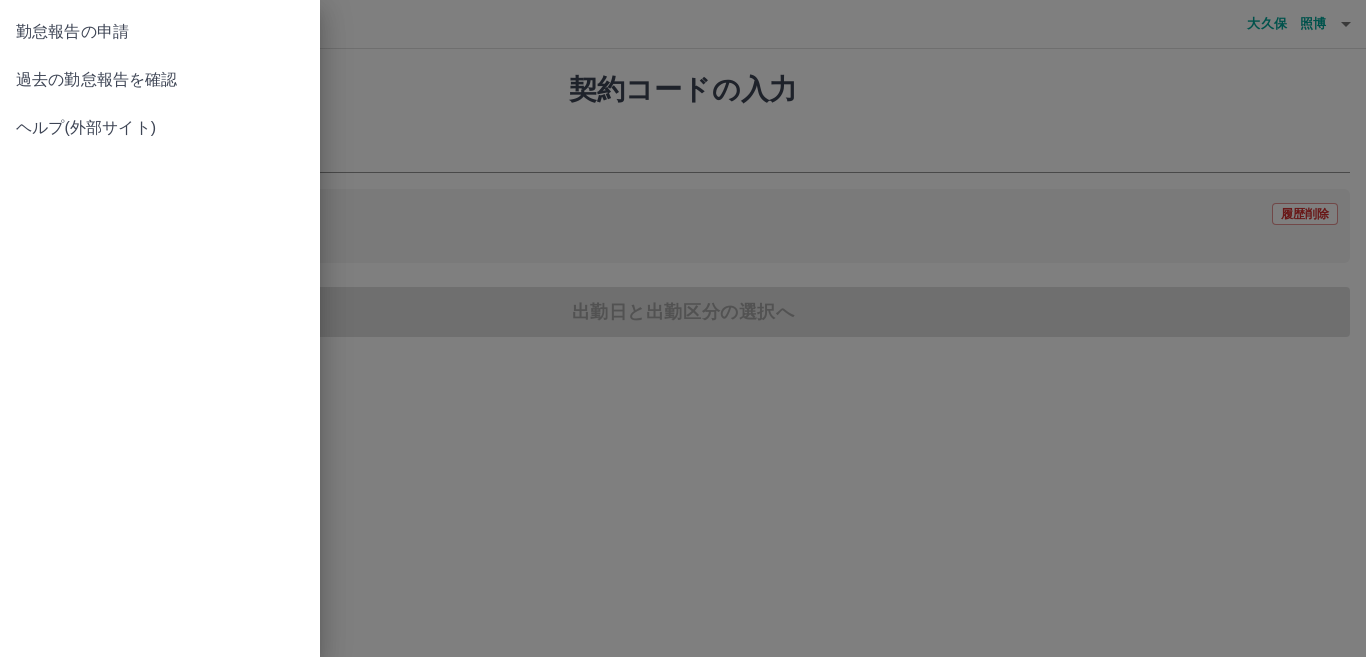 click on "過去の勤怠報告を確認" at bounding box center (160, 80) 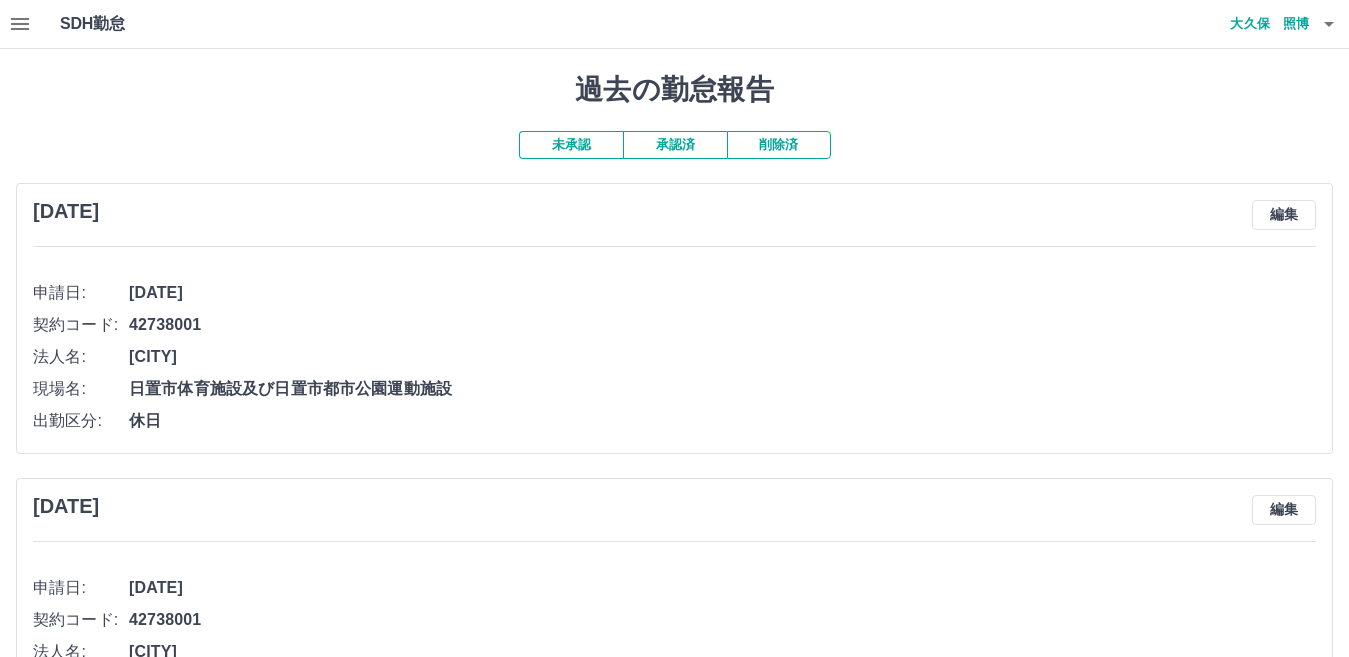 click on "承認済" at bounding box center (675, 145) 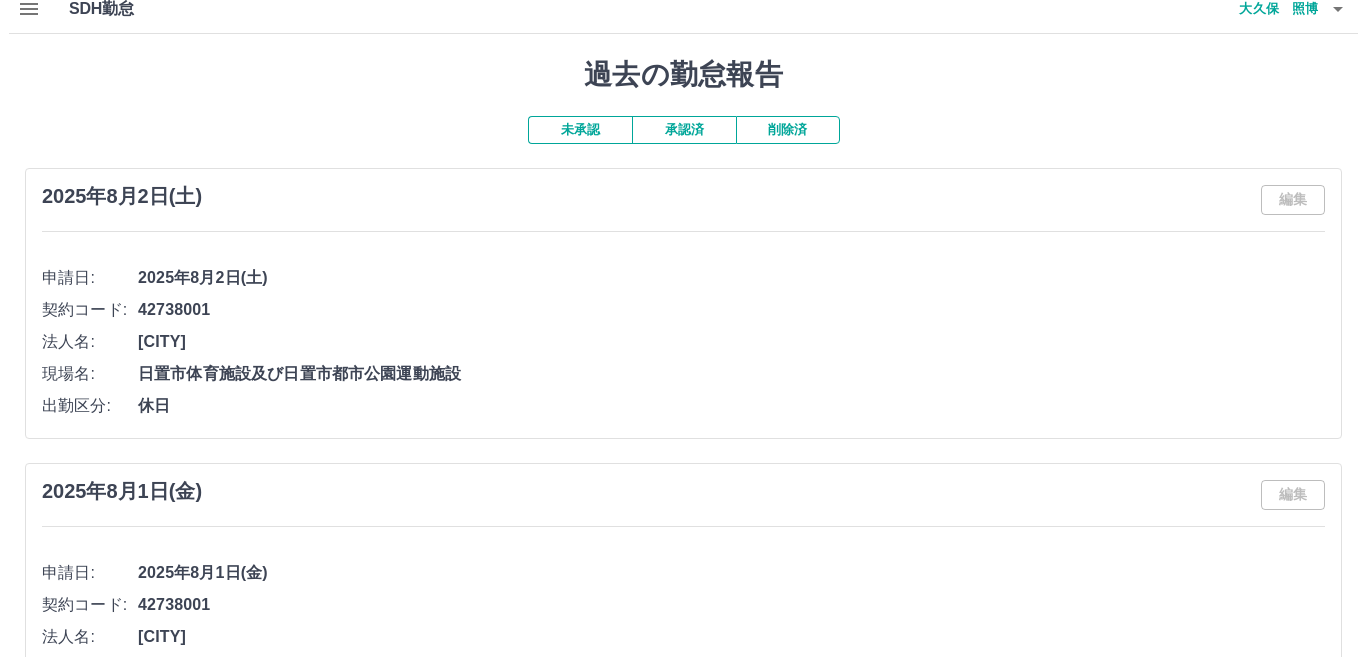 scroll, scrollTop: 0, scrollLeft: 0, axis: both 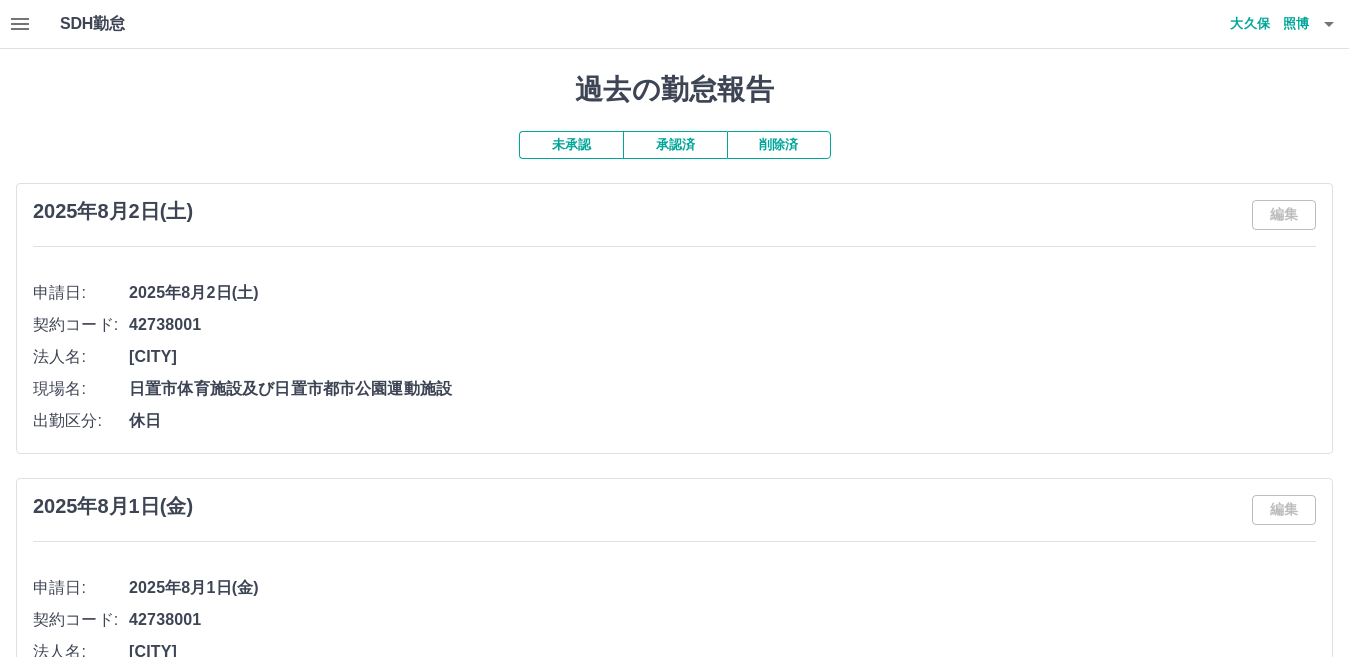 click 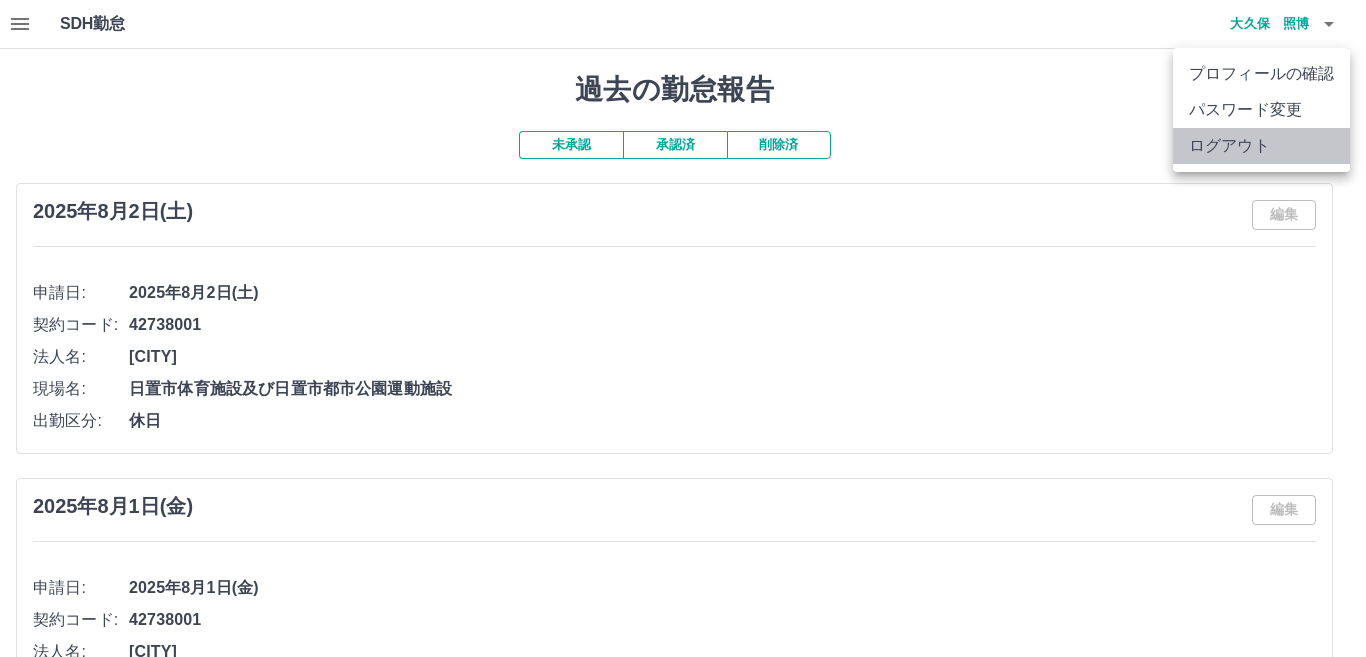 click on "ログアウト" at bounding box center [1261, 146] 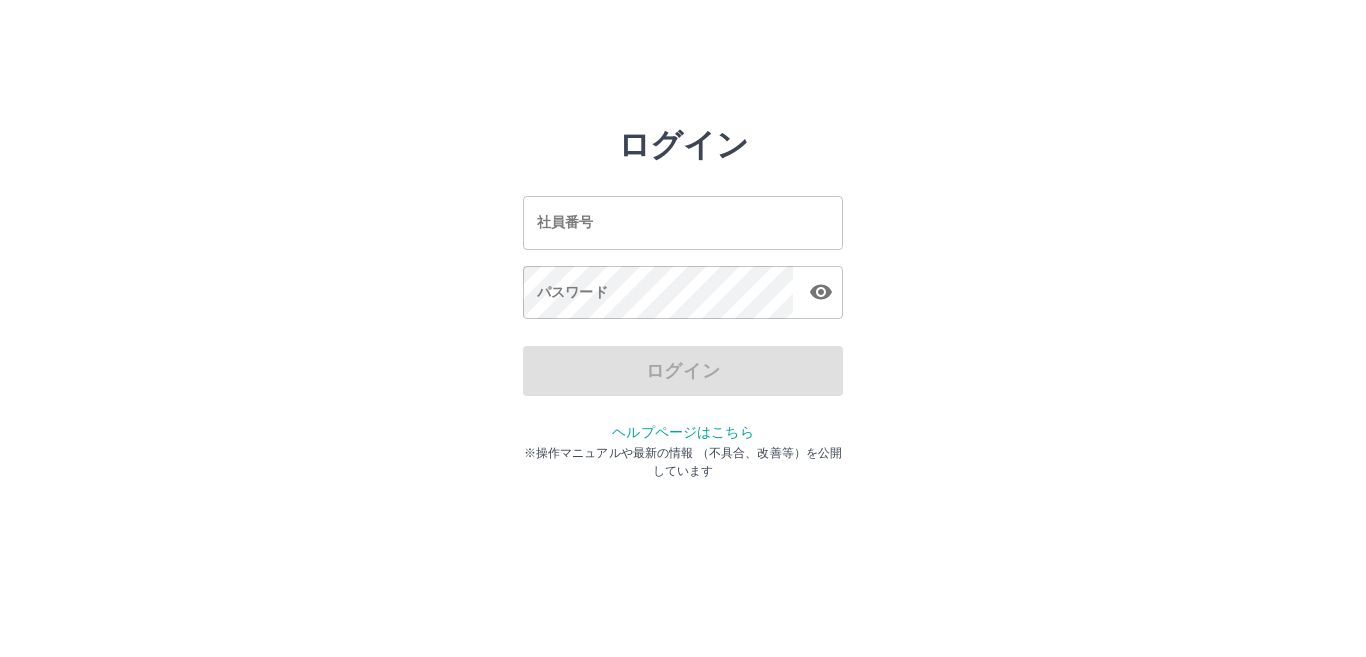scroll, scrollTop: 0, scrollLeft: 0, axis: both 